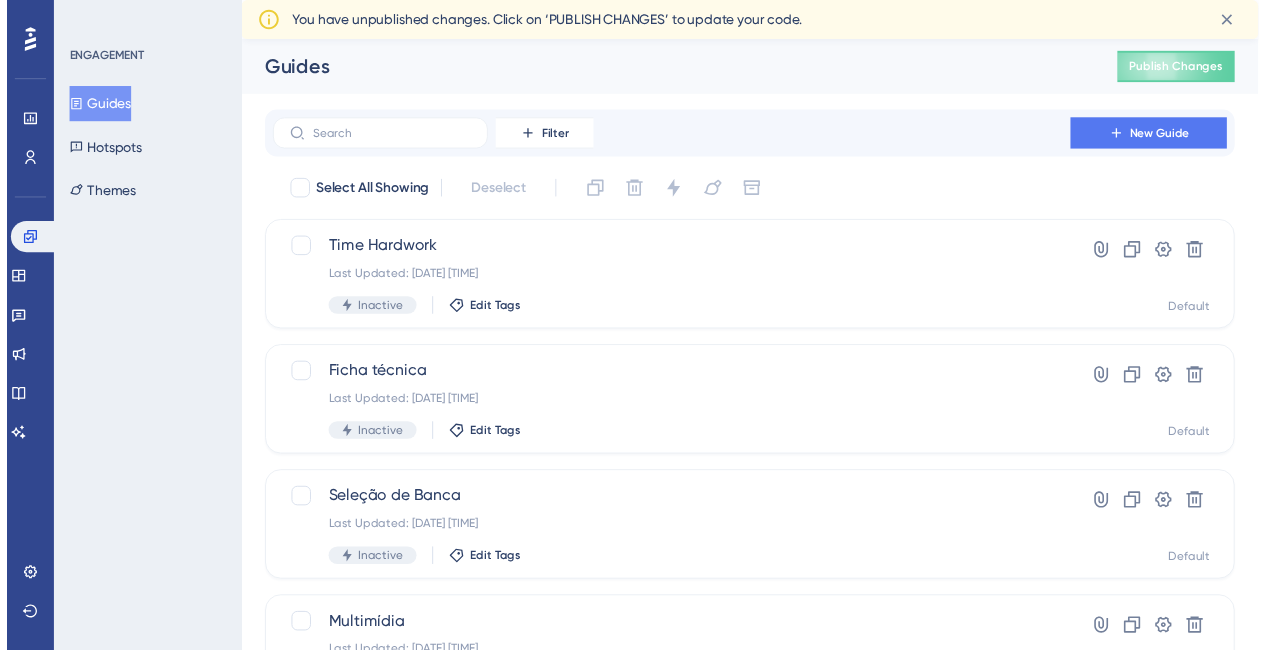 scroll, scrollTop: 0, scrollLeft: 0, axis: both 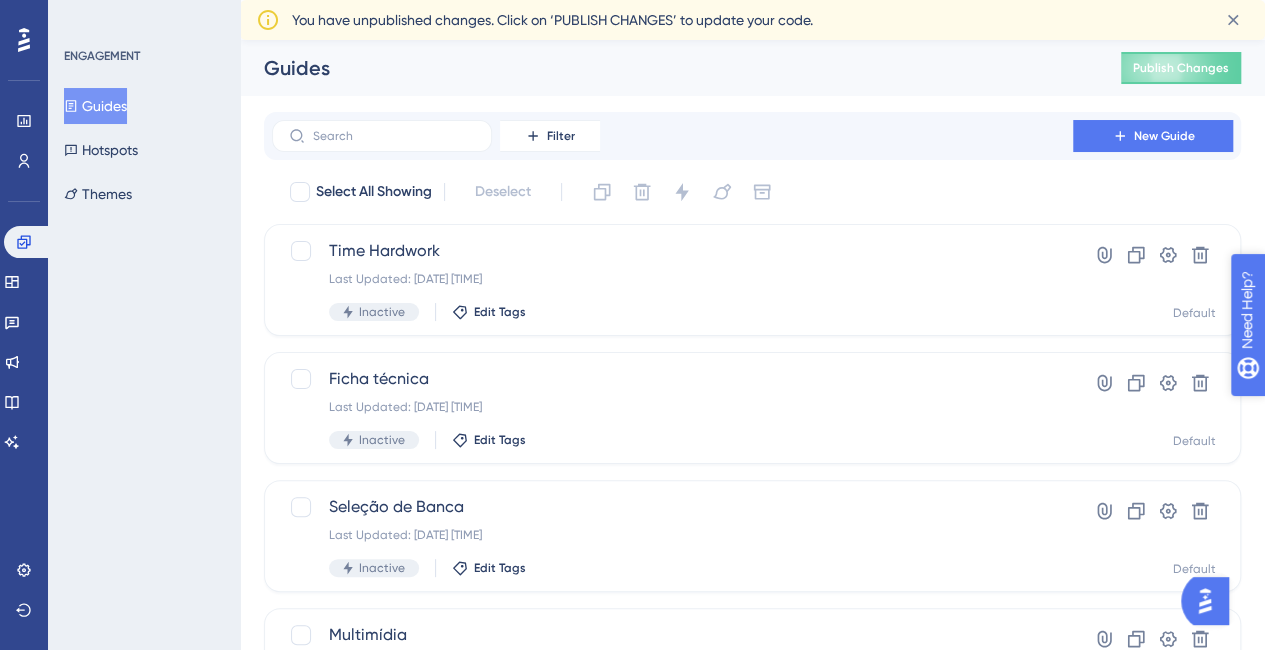 click on "Need Help?" at bounding box center [1317, 413] 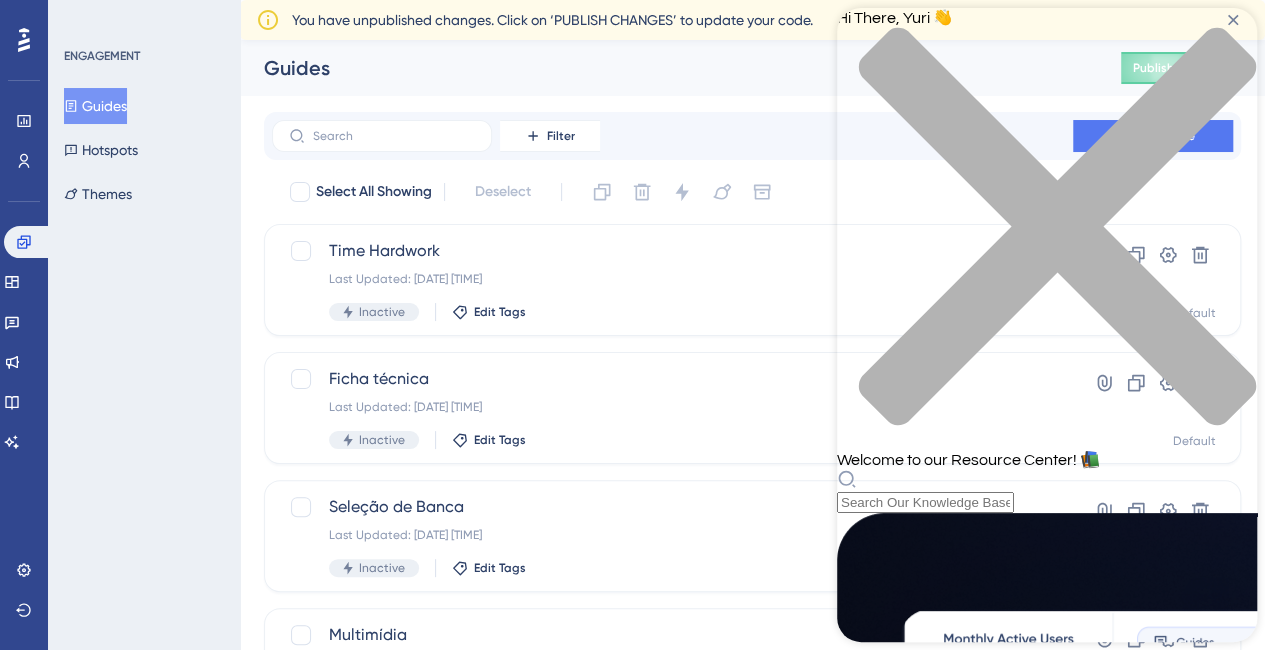 click 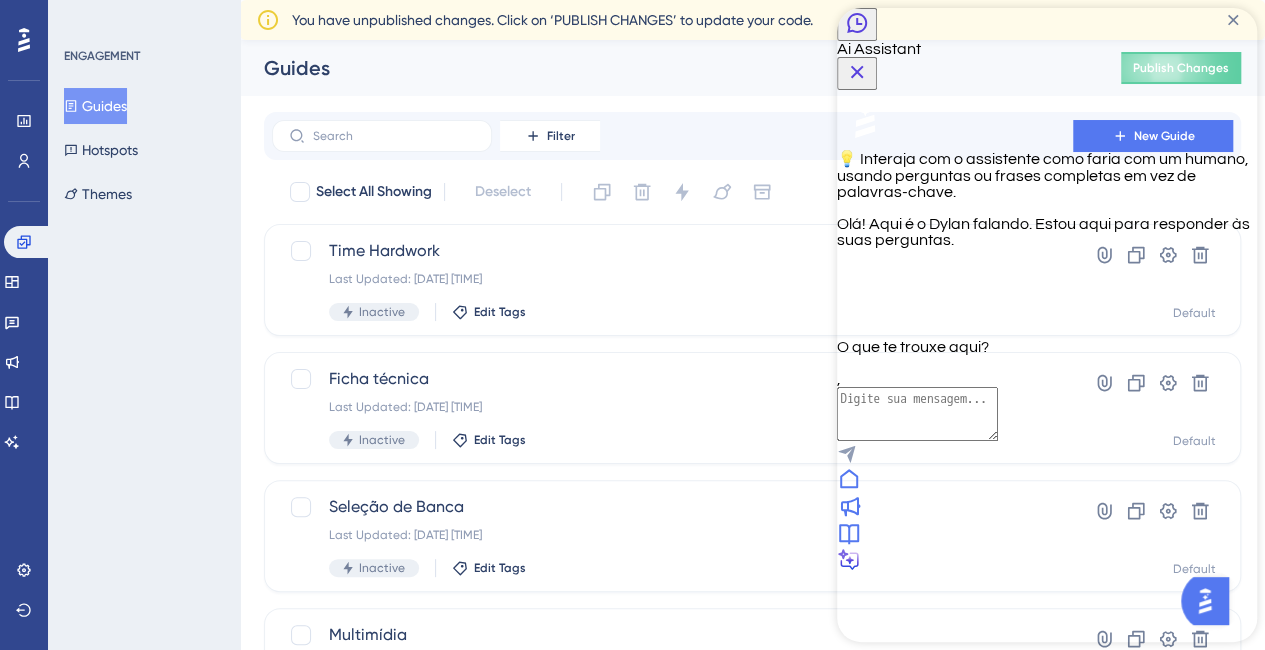 click at bounding box center [917, 414] 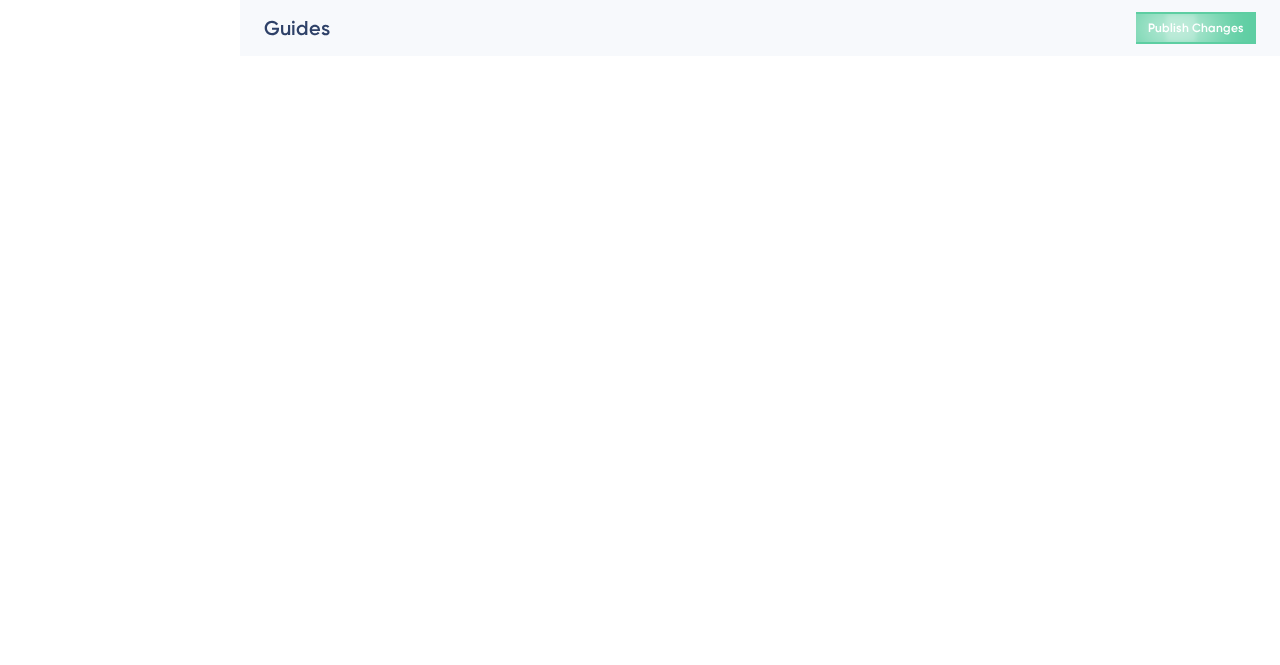 scroll, scrollTop: 0, scrollLeft: 0, axis: both 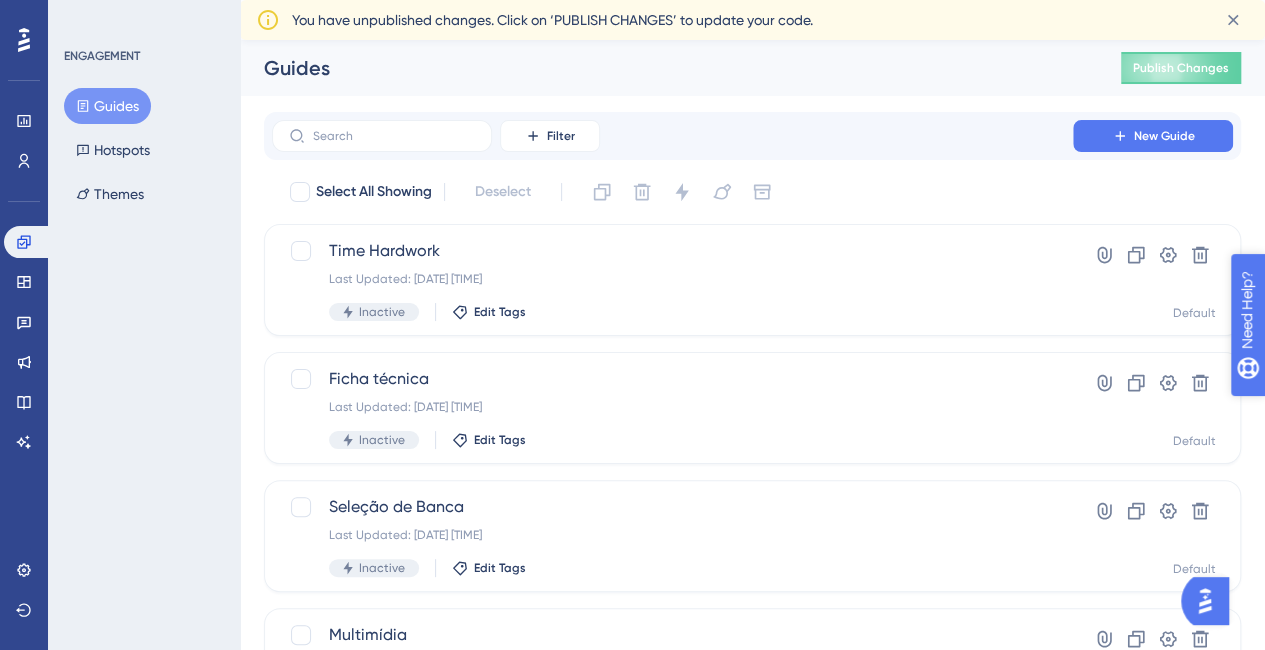 click on "Need Help?" at bounding box center [1317, 413] 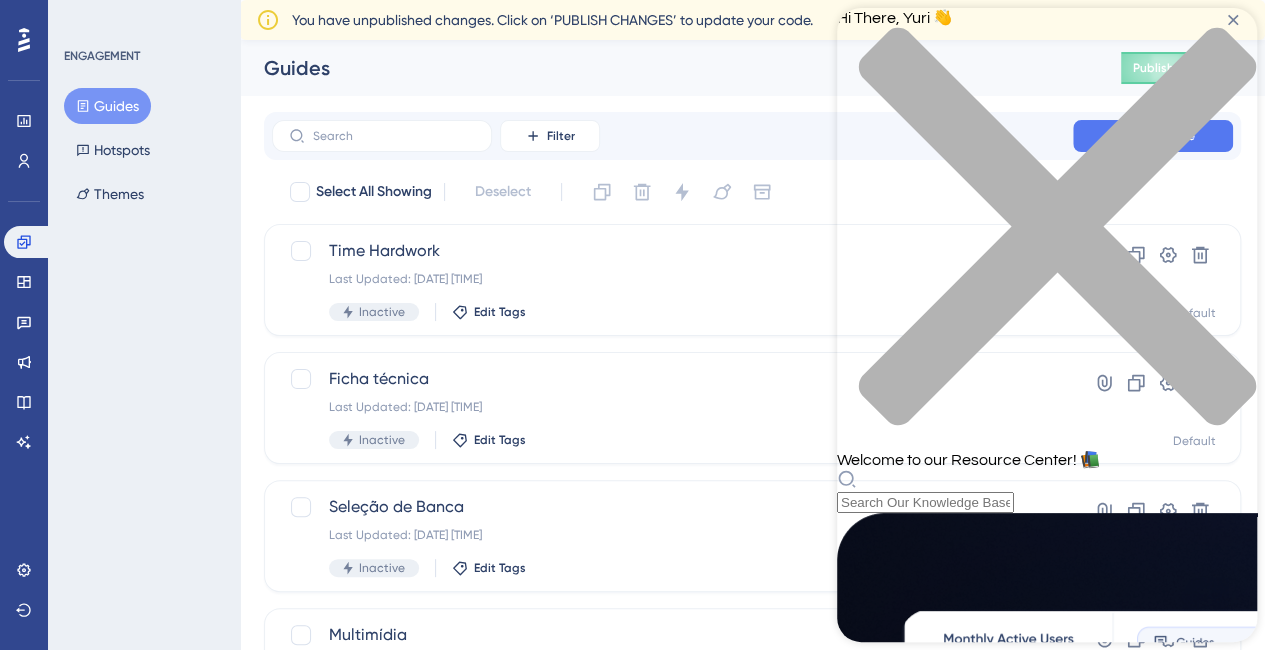 click 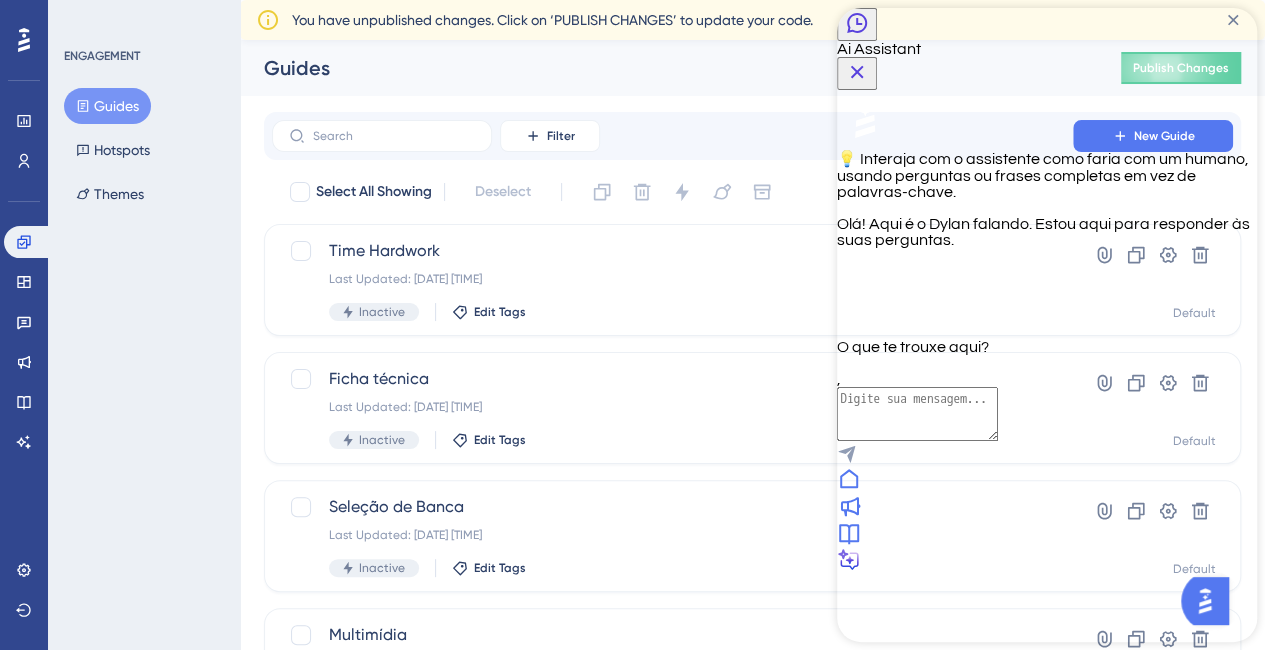 click at bounding box center [917, 414] 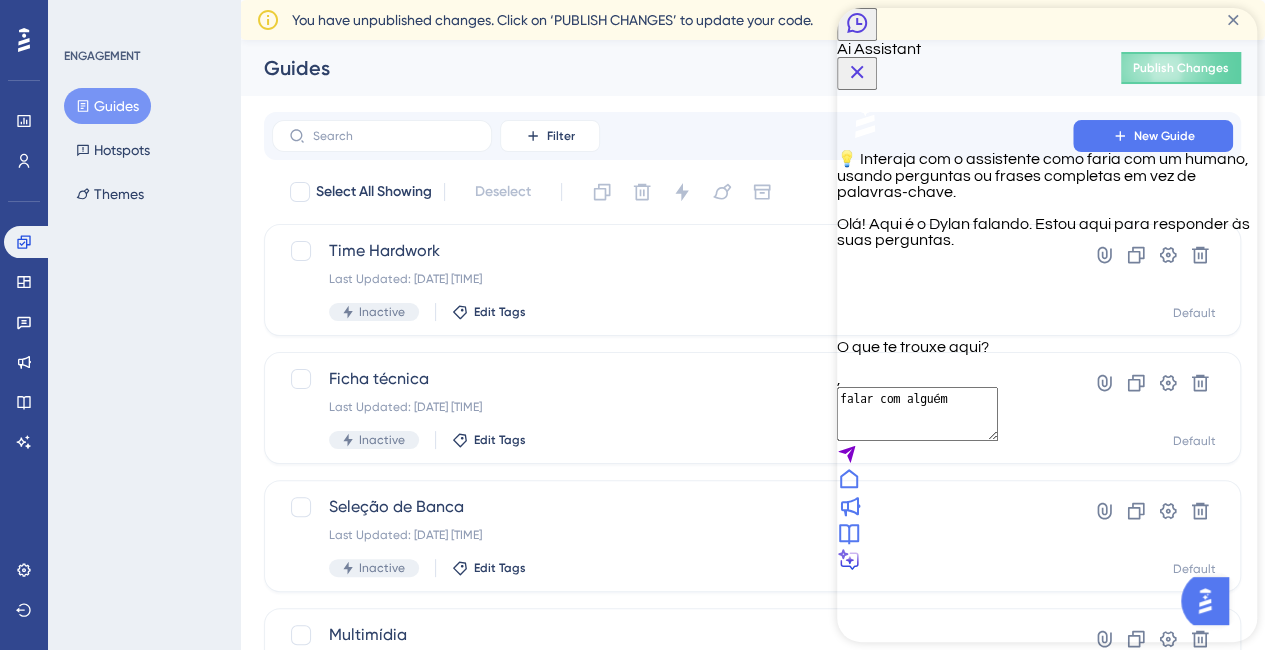 type on "falar com alguém" 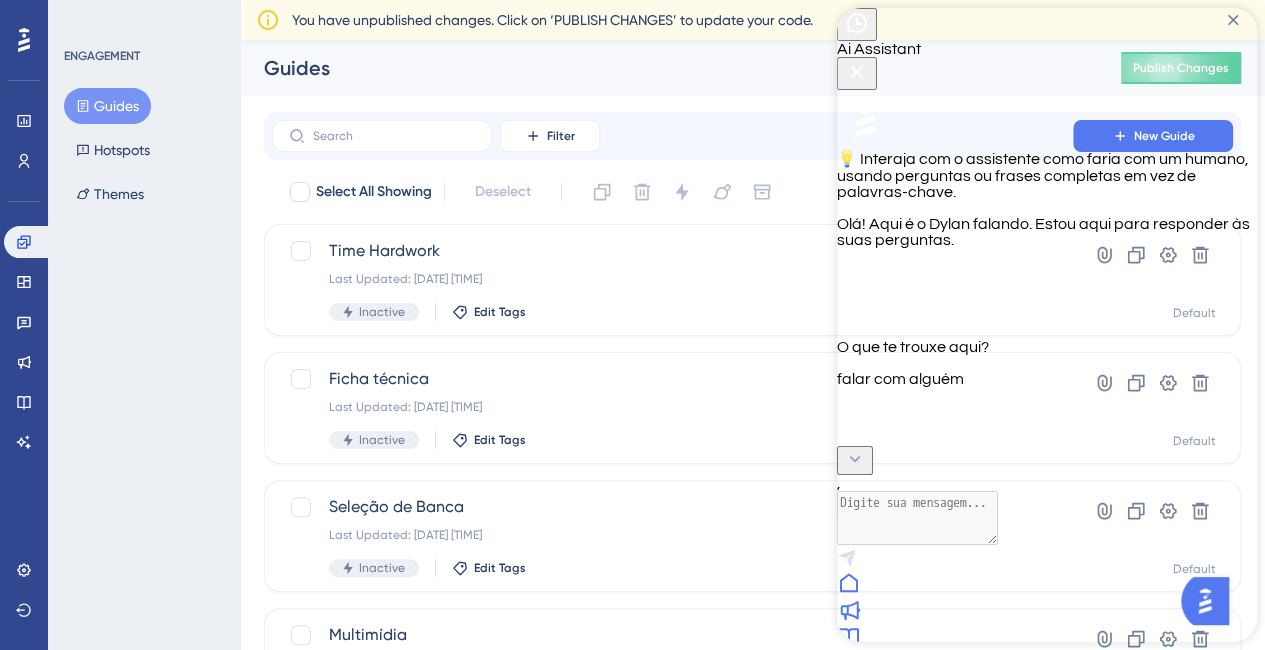 scroll, scrollTop: 62, scrollLeft: 0, axis: vertical 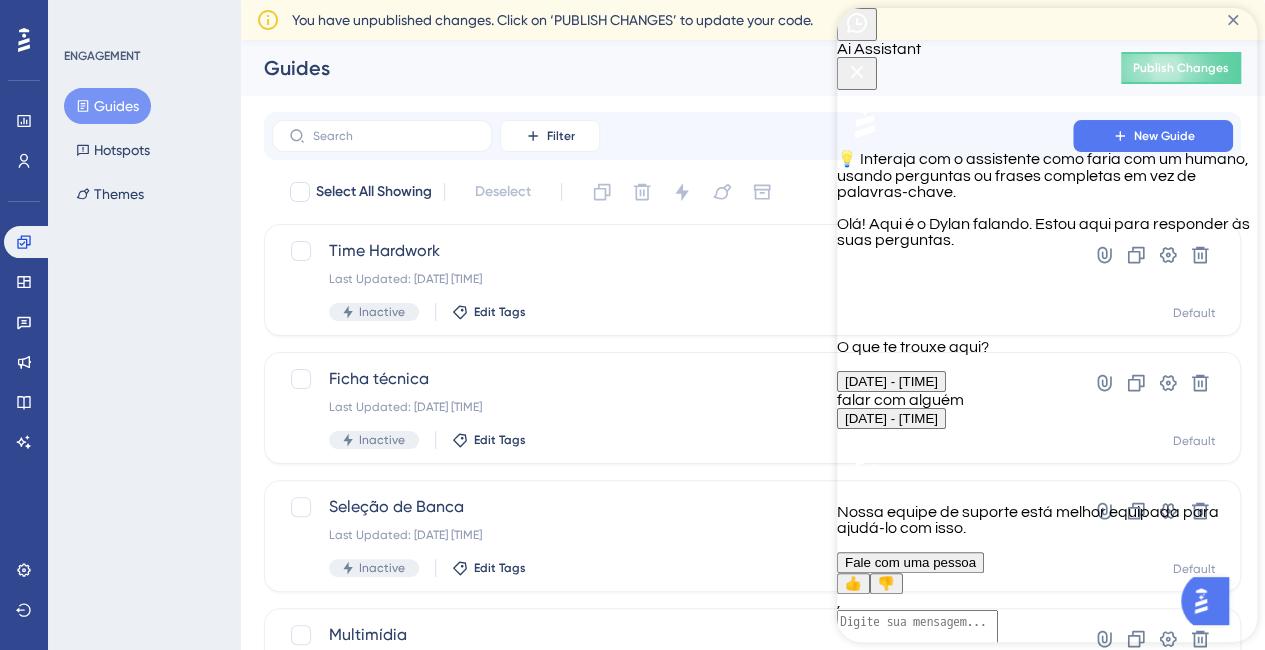 click on "Fale com uma pessoa" at bounding box center [910, 562] 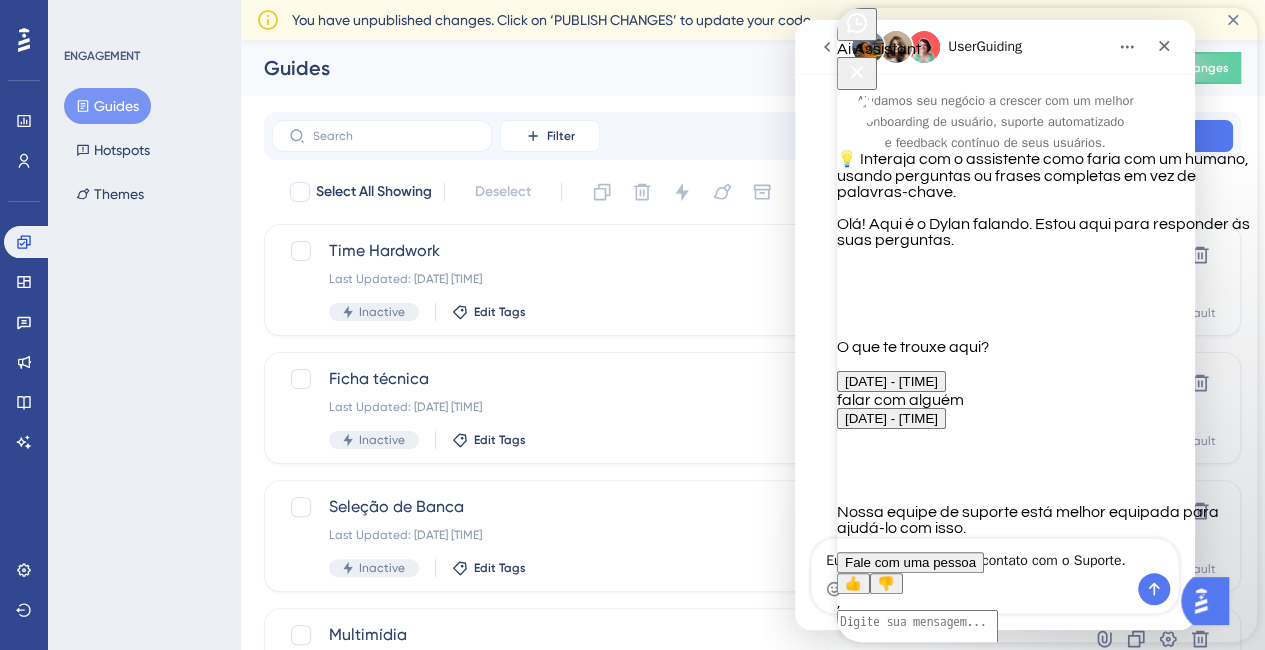 scroll, scrollTop: 0, scrollLeft: 0, axis: both 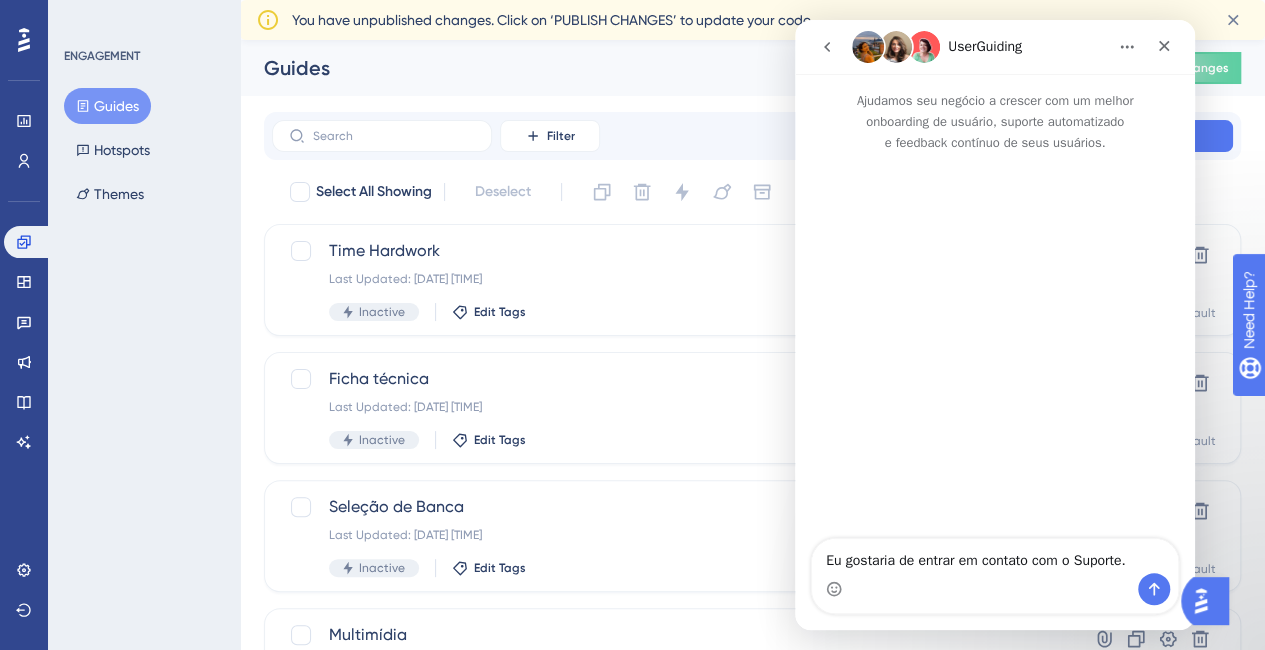 click at bounding box center (995, 589) 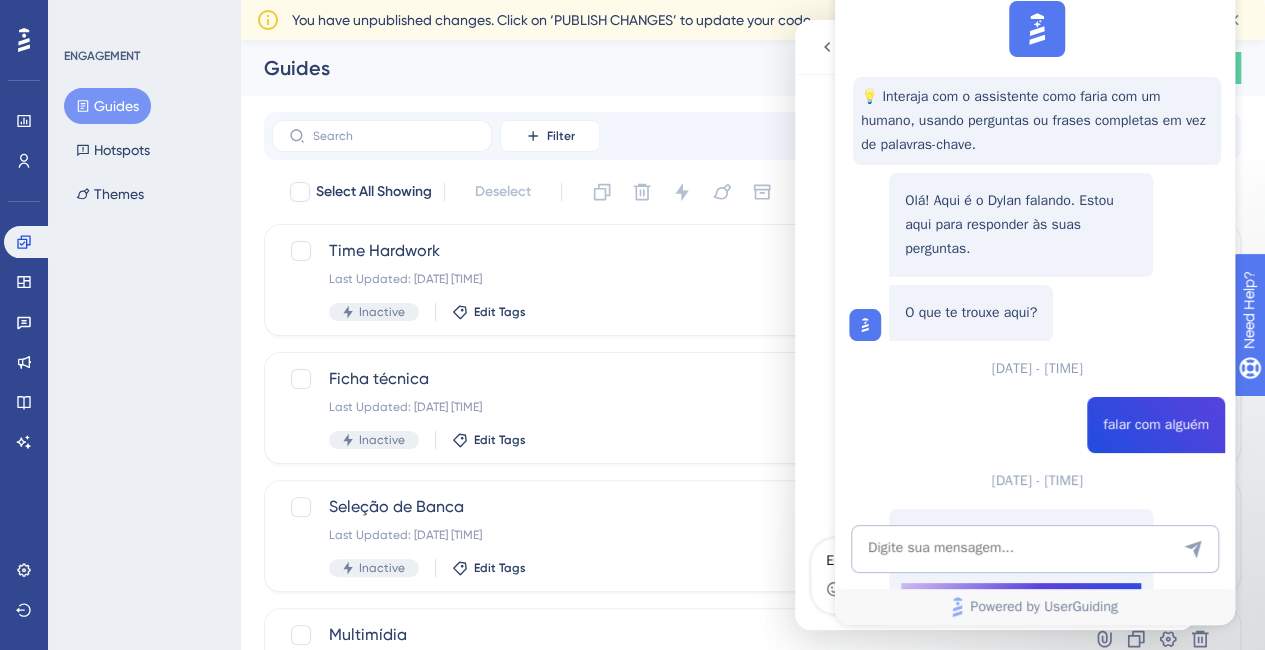 scroll, scrollTop: 0, scrollLeft: 0, axis: both 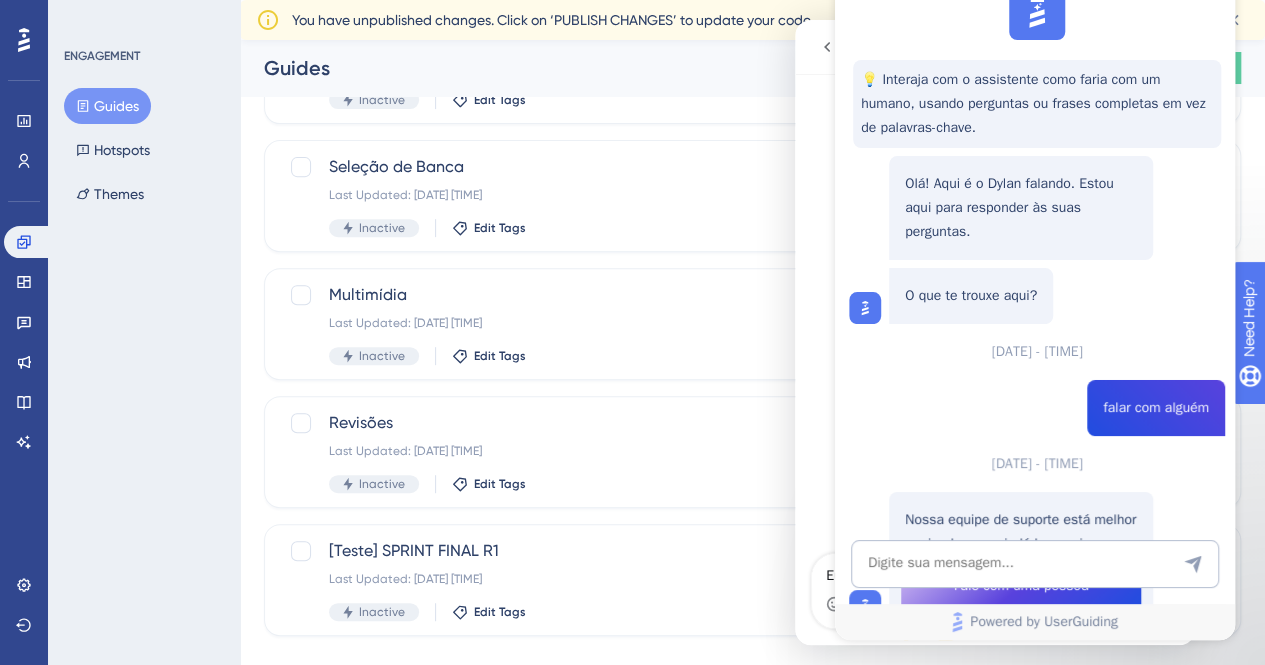 click on "Fale com uma pessoa" at bounding box center [1021, 586] 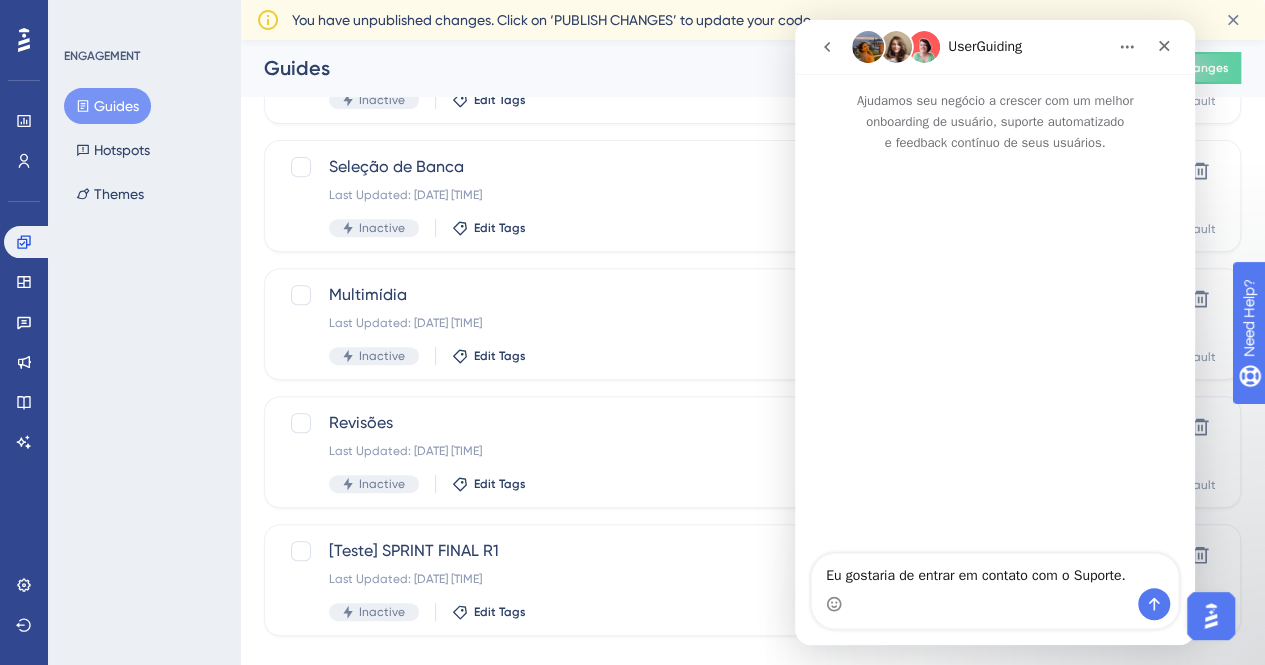 scroll, scrollTop: 0, scrollLeft: 0, axis: both 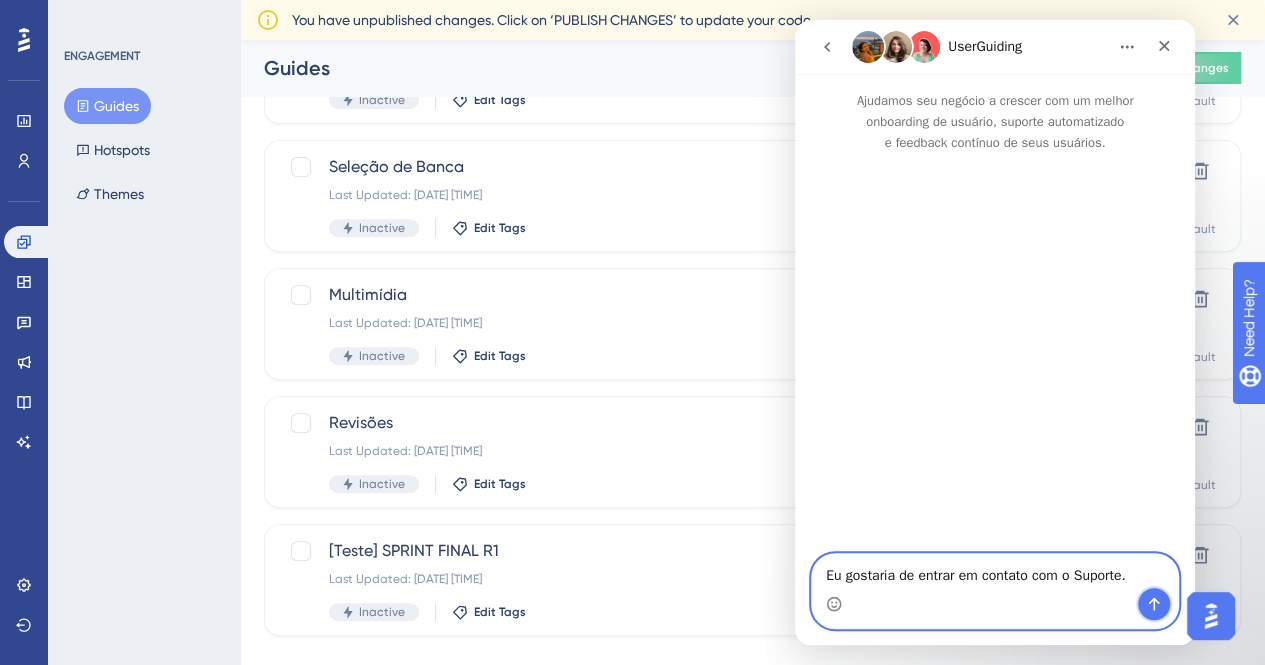 click 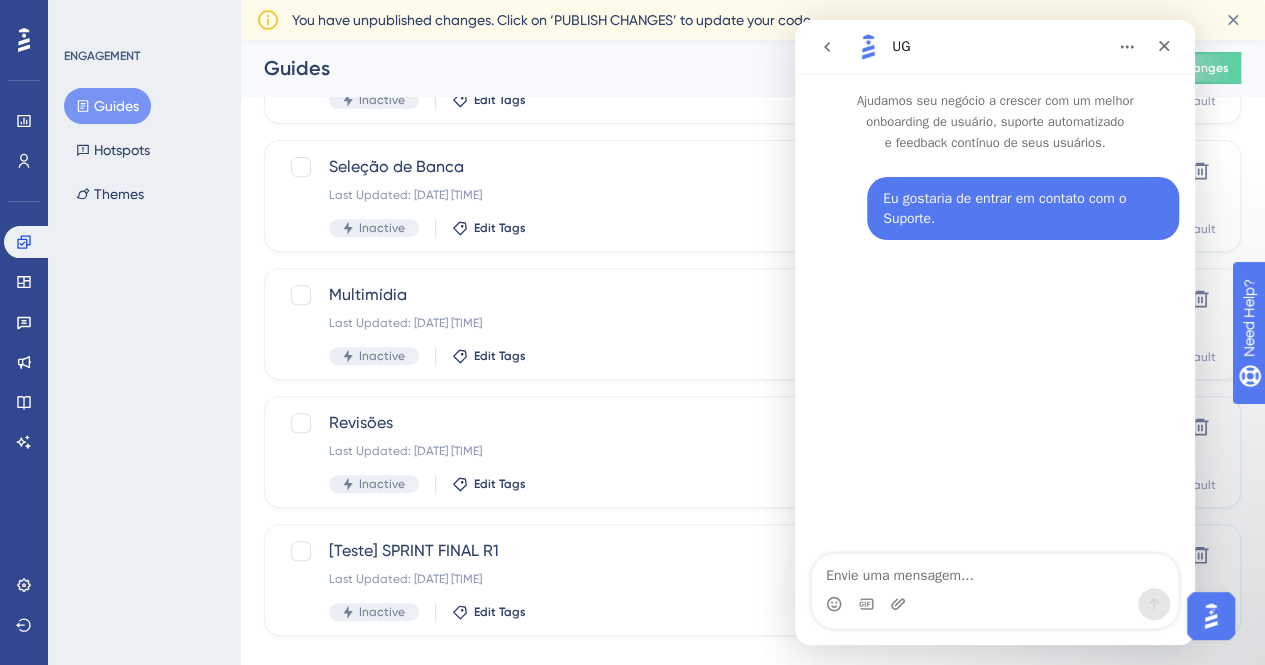click at bounding box center (995, 604) 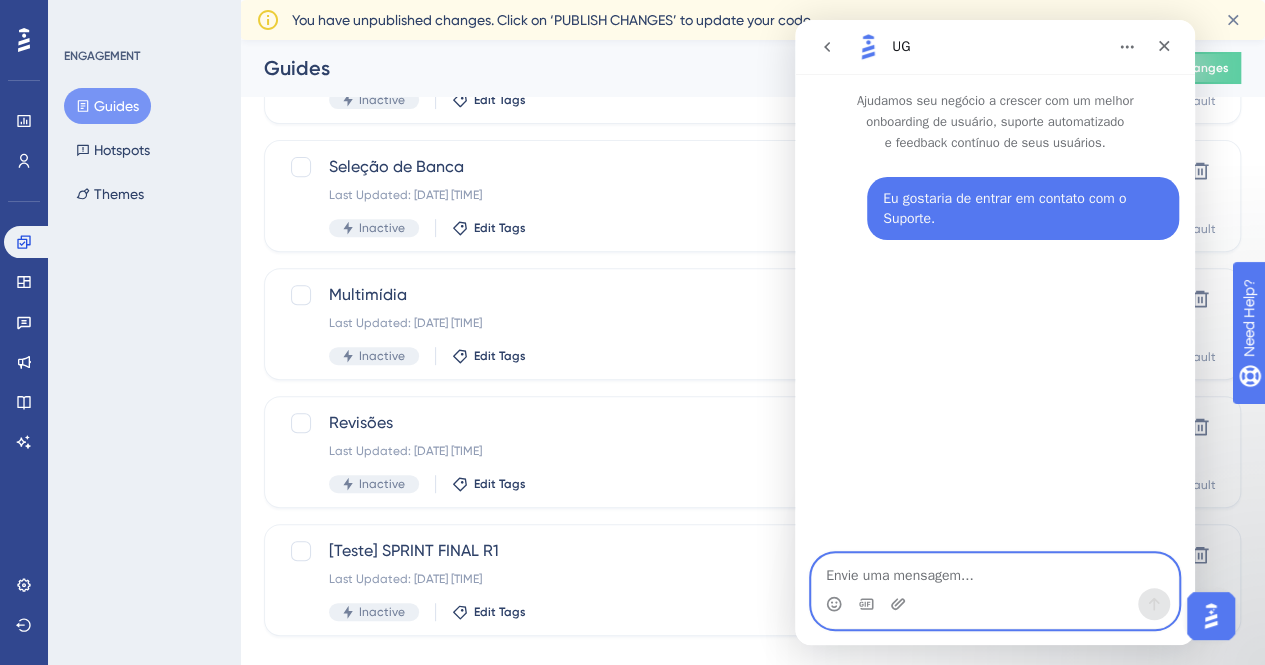 click at bounding box center [995, 571] 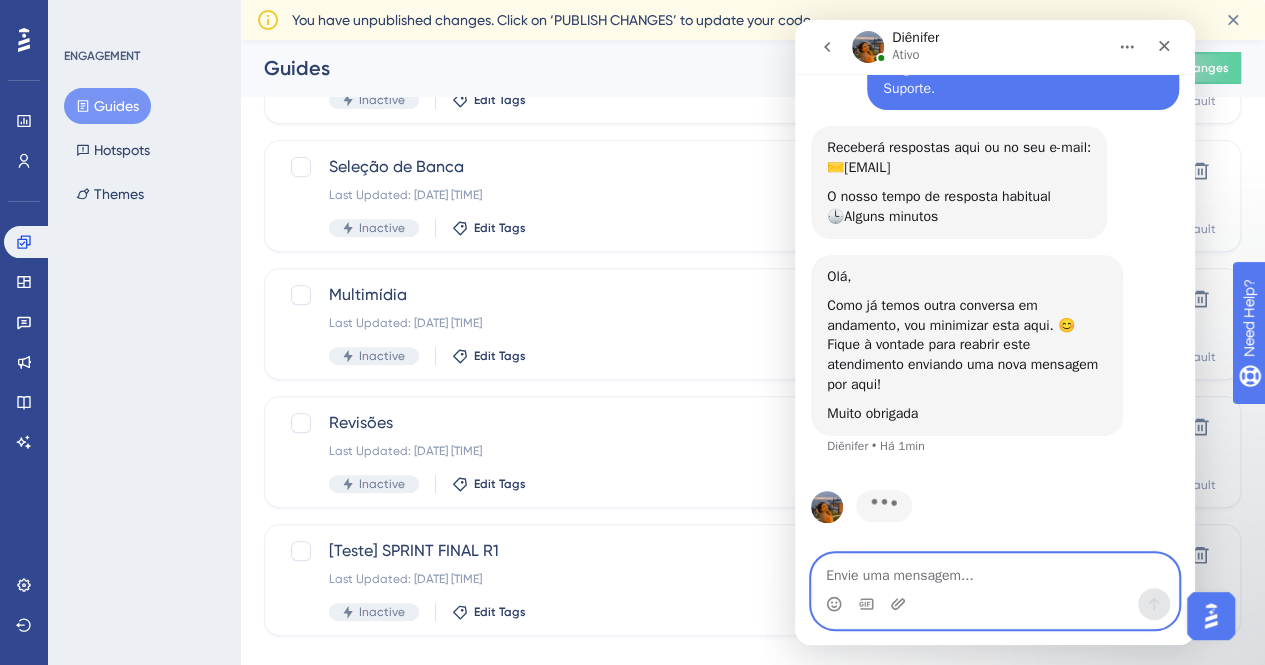scroll, scrollTop: 52, scrollLeft: 0, axis: vertical 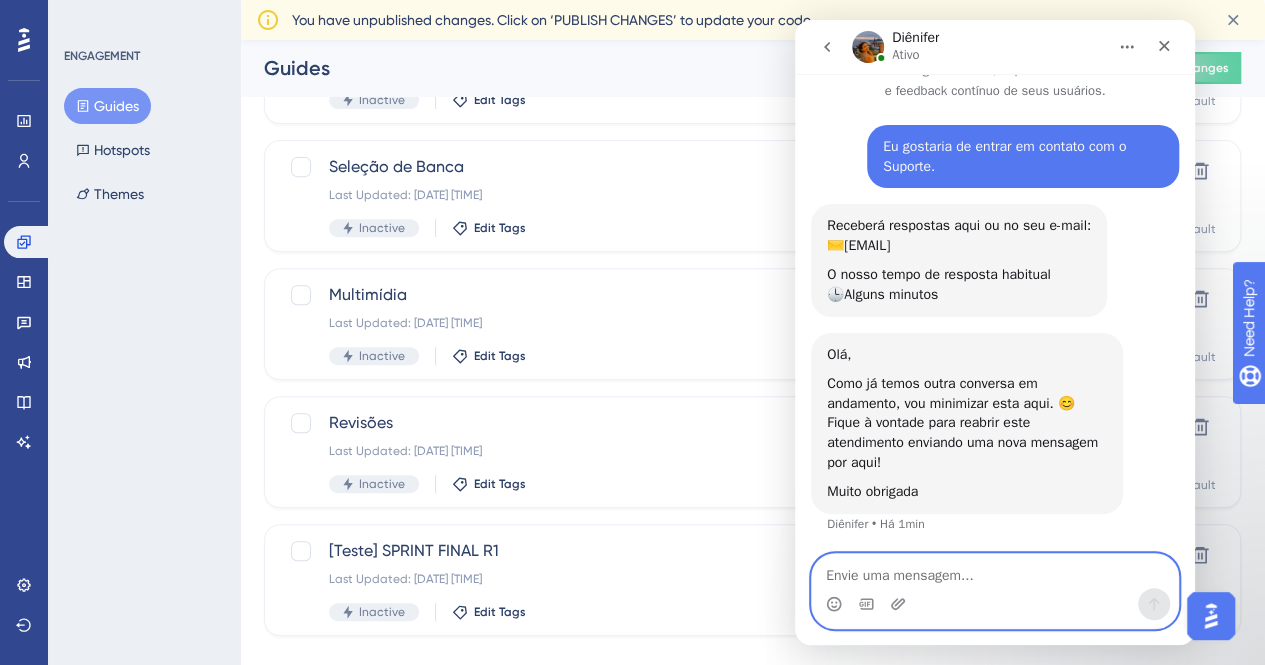 click at bounding box center [995, 571] 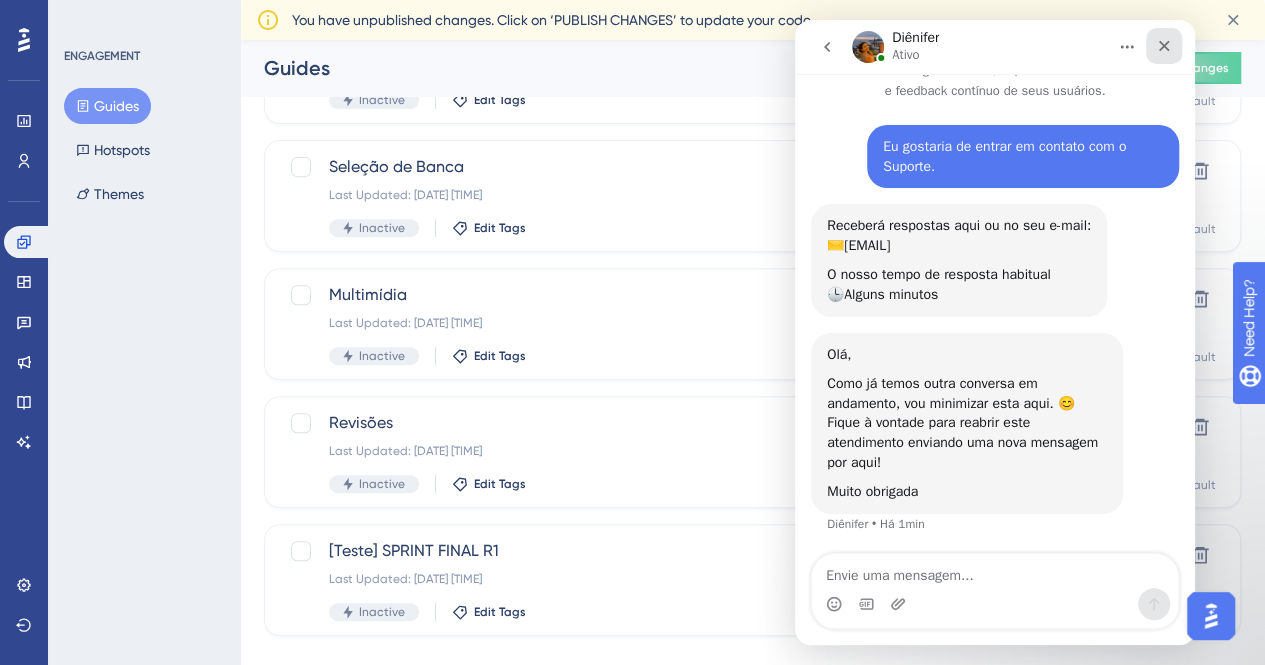 click 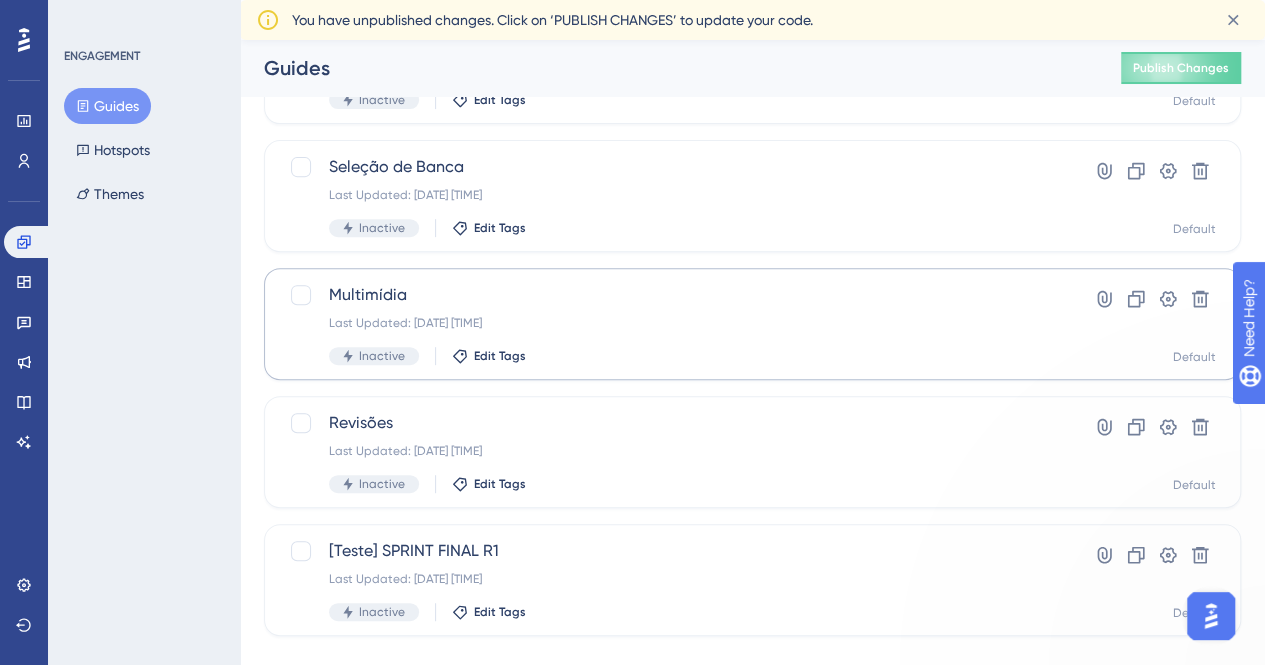 scroll, scrollTop: 0, scrollLeft: 0, axis: both 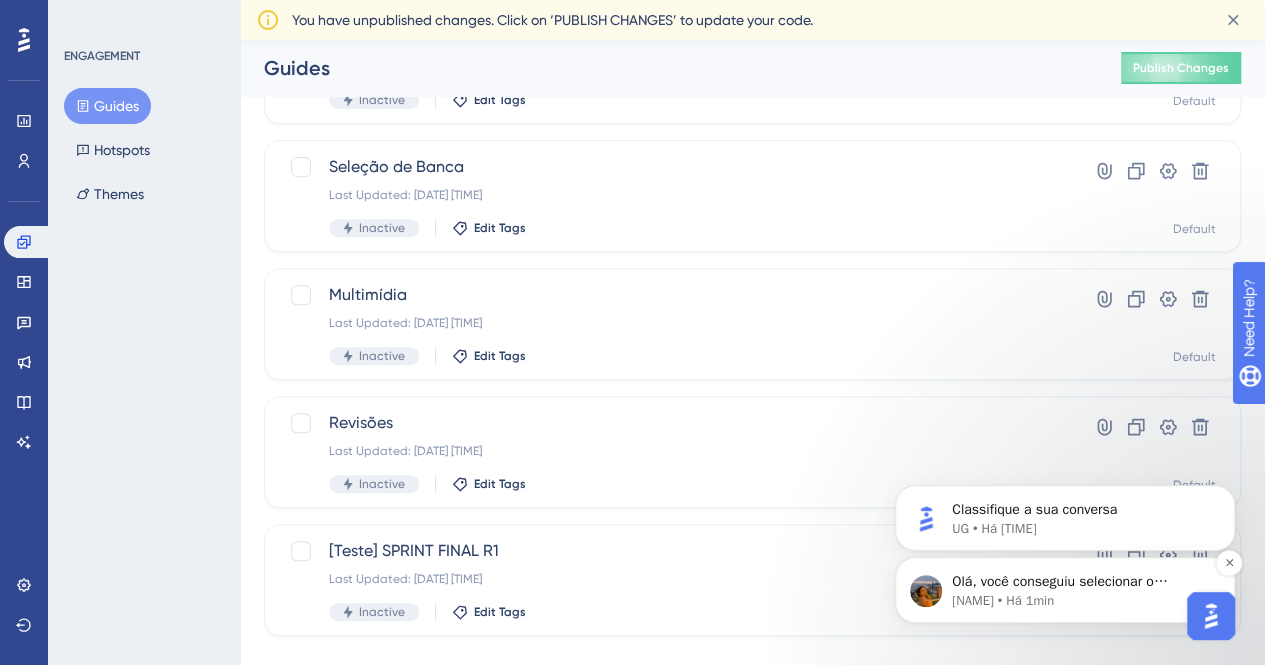 click on "Diênifer • Há 1min" at bounding box center [1081, 601] 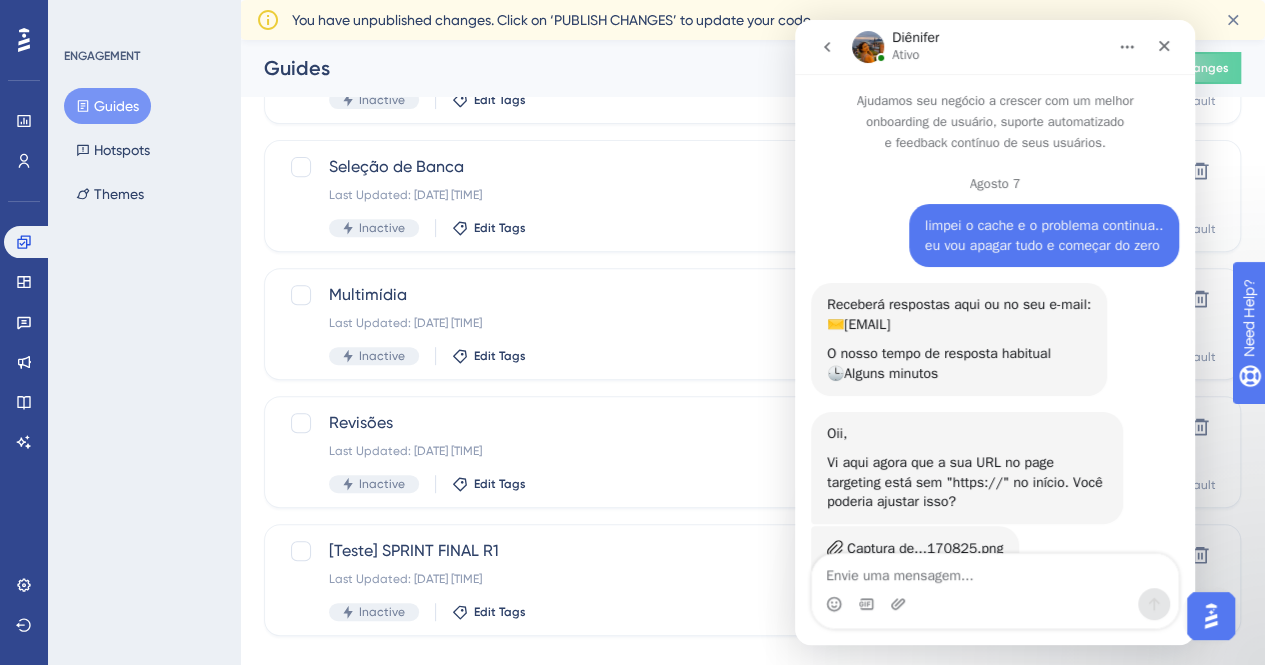 scroll, scrollTop: 3, scrollLeft: 0, axis: vertical 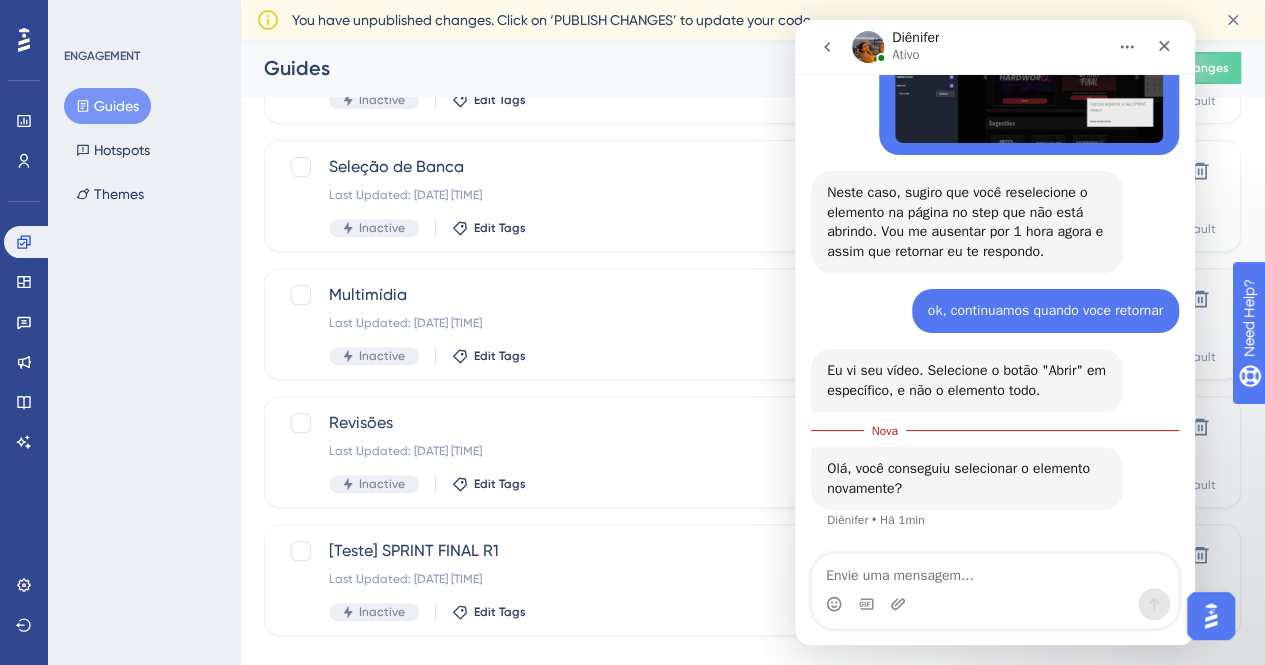 click at bounding box center [995, 571] 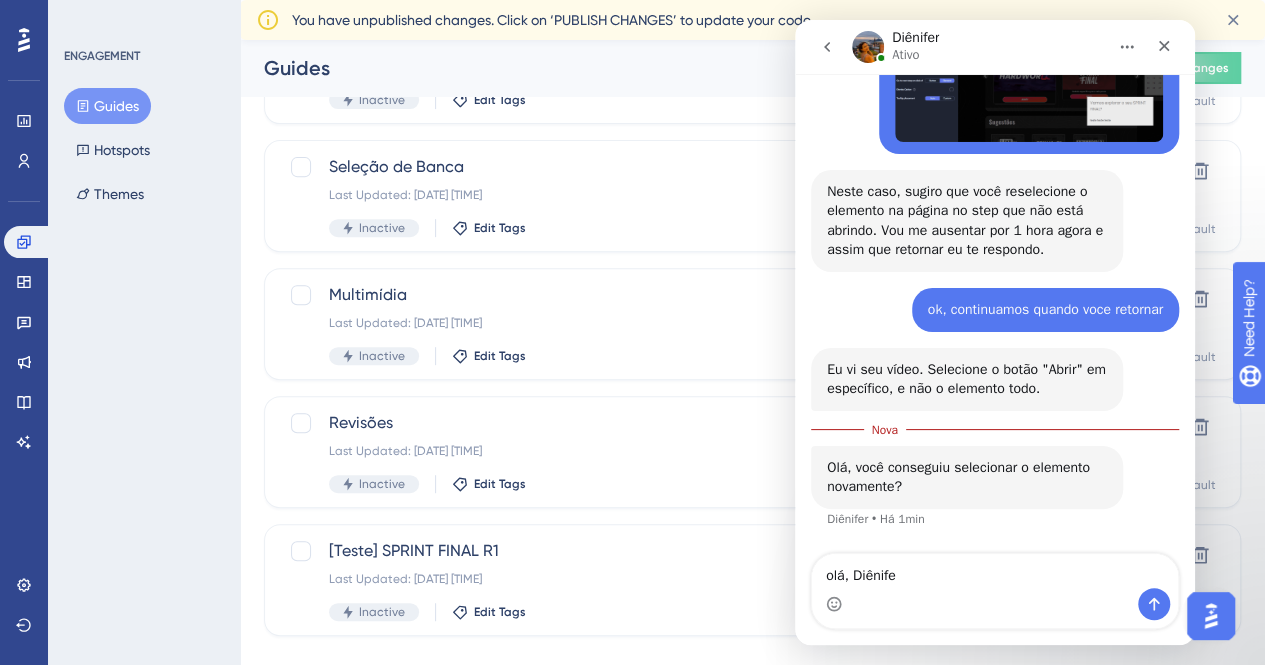 type on "olá, Diênifer" 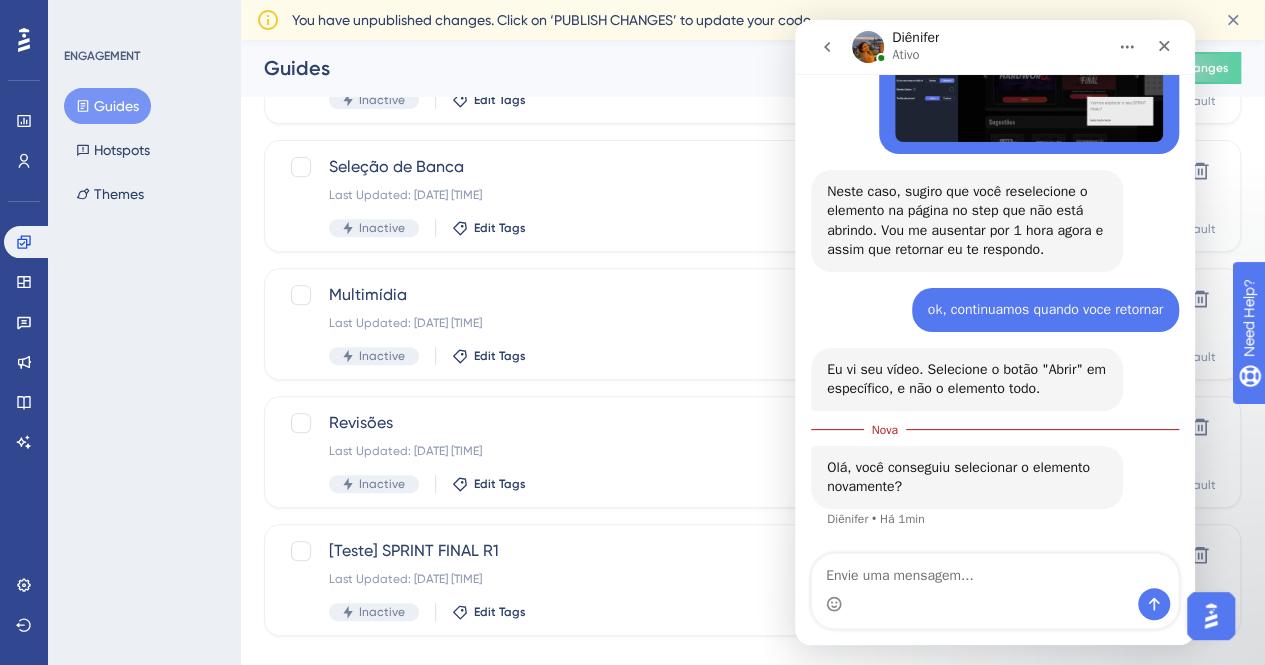 scroll, scrollTop: 2, scrollLeft: 0, axis: vertical 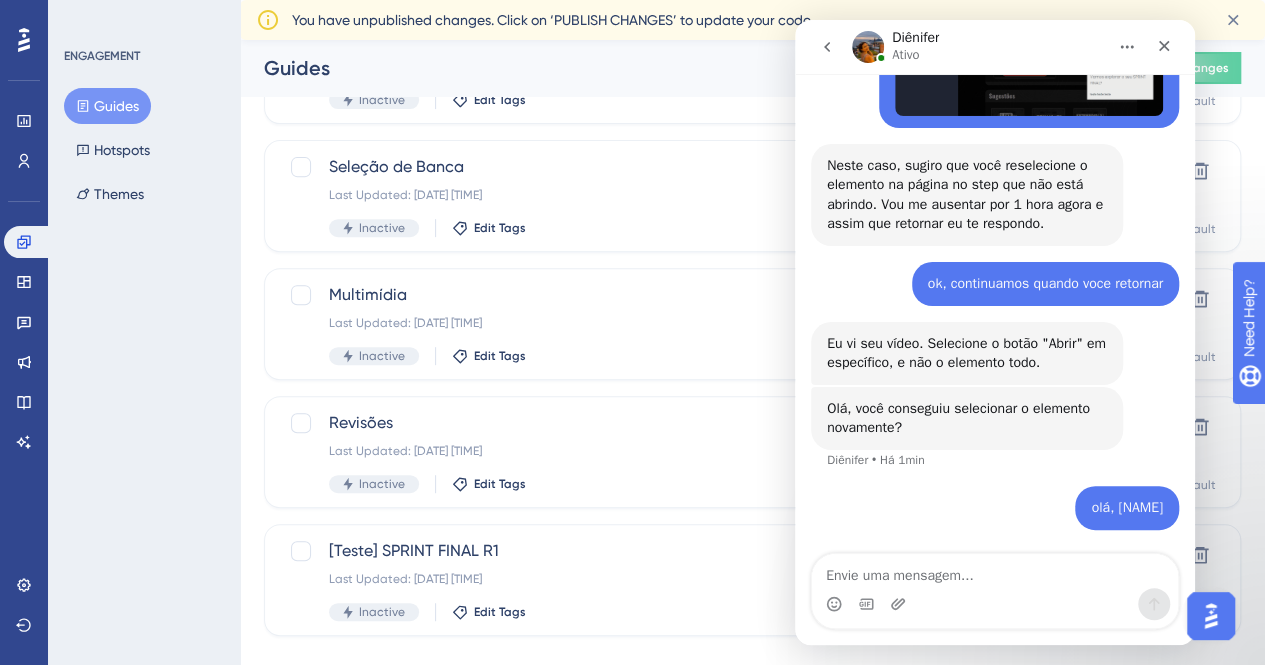 click at bounding box center [995, 604] 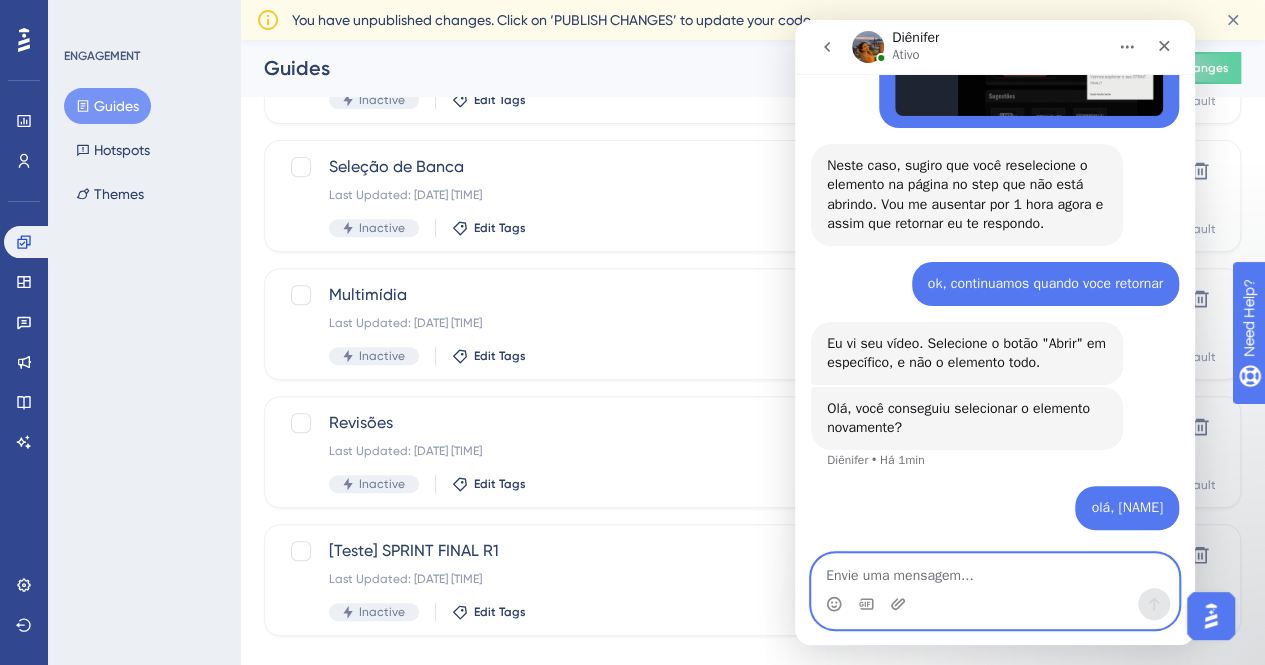 click at bounding box center (995, 571) 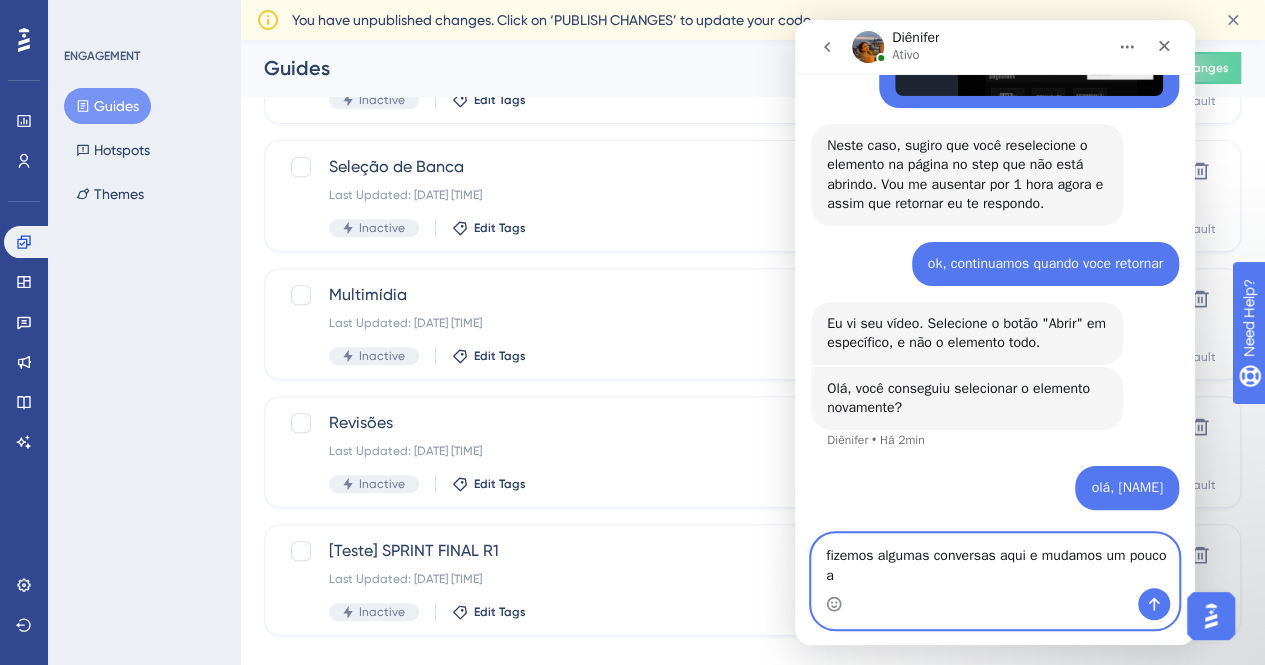 scroll, scrollTop: 4401, scrollLeft: 0, axis: vertical 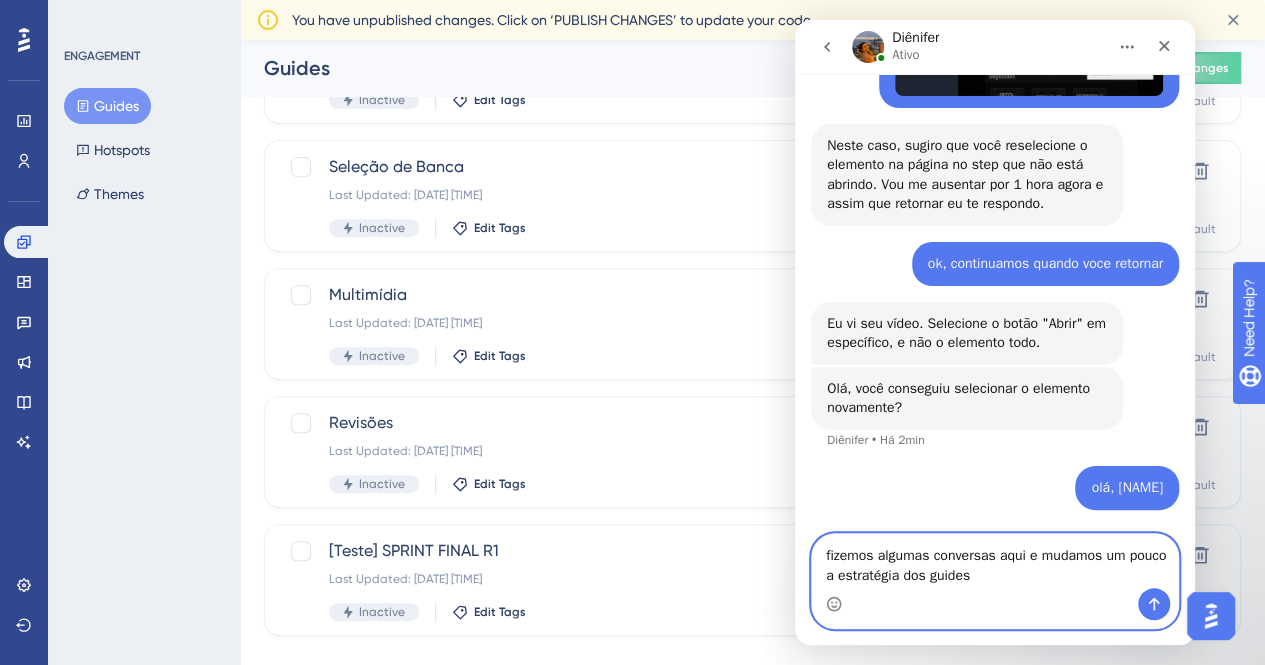 type on "fizemos algumas conversas aqui e mudamos um pouco a estratégia dos guides" 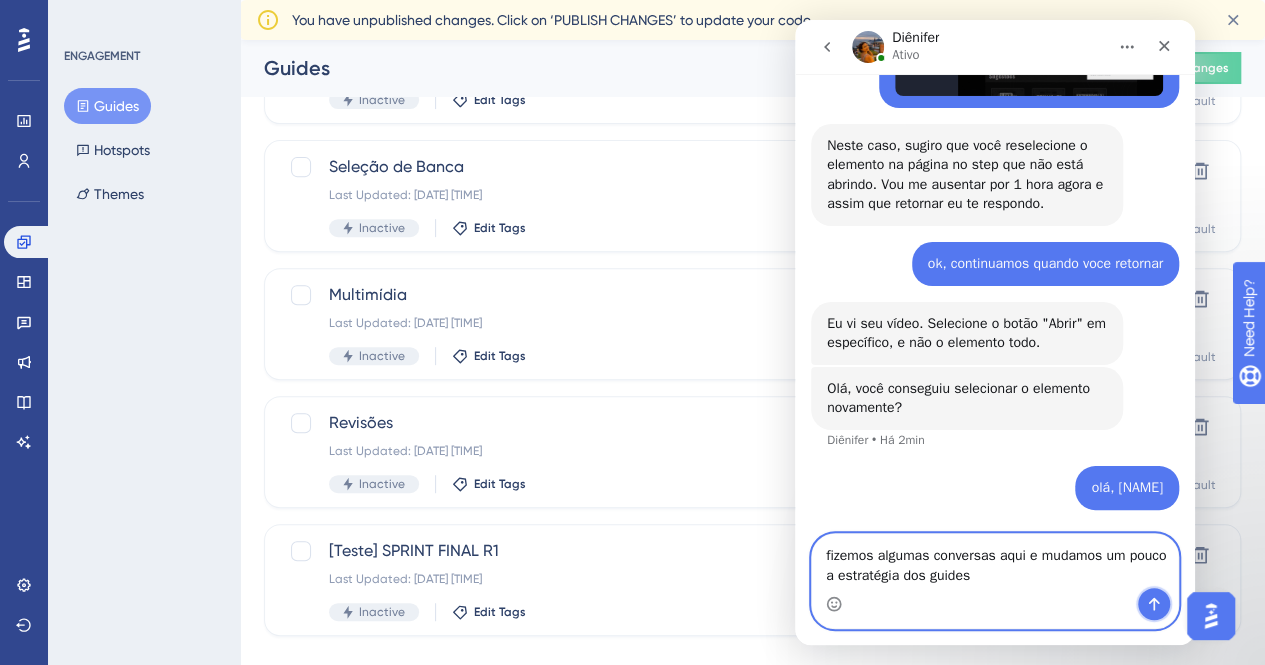 click at bounding box center (1154, 604) 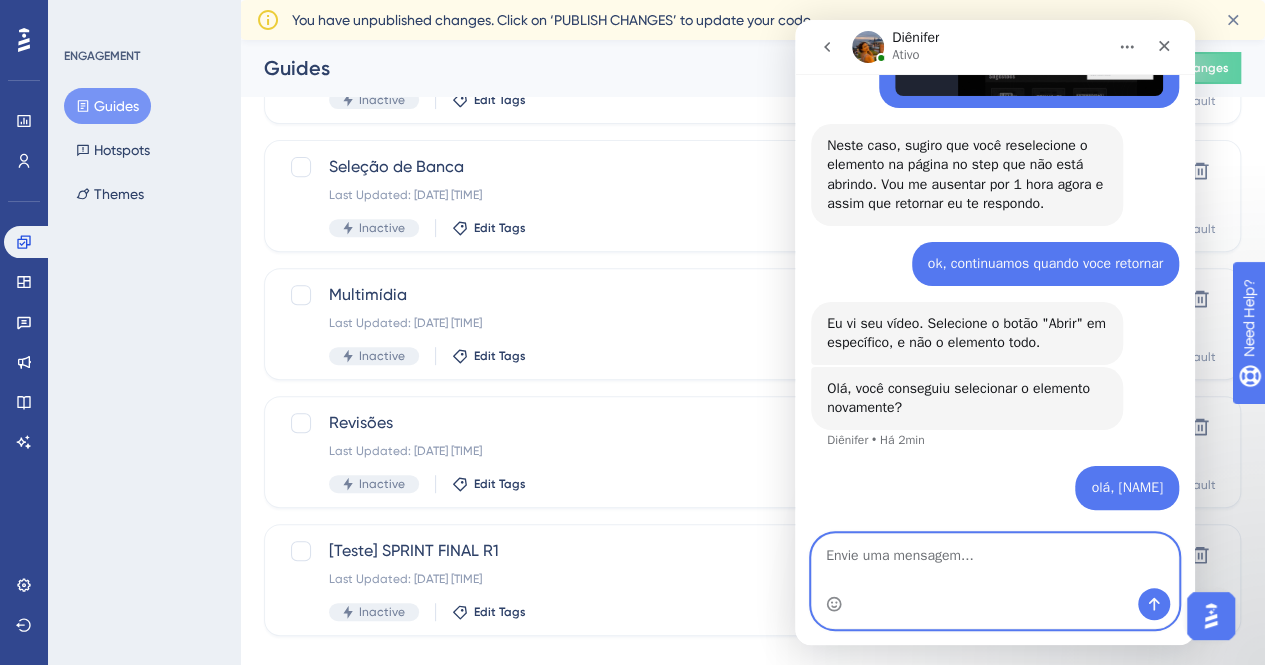 scroll, scrollTop: 4446, scrollLeft: 0, axis: vertical 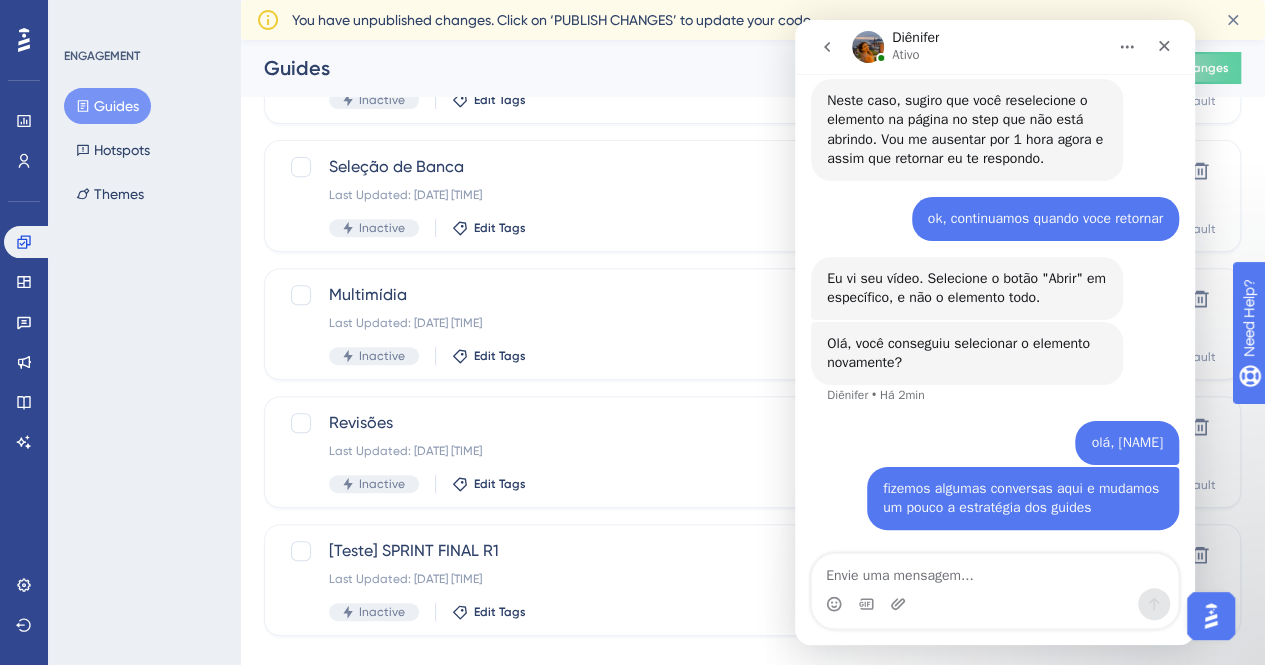 click at bounding box center (995, 604) 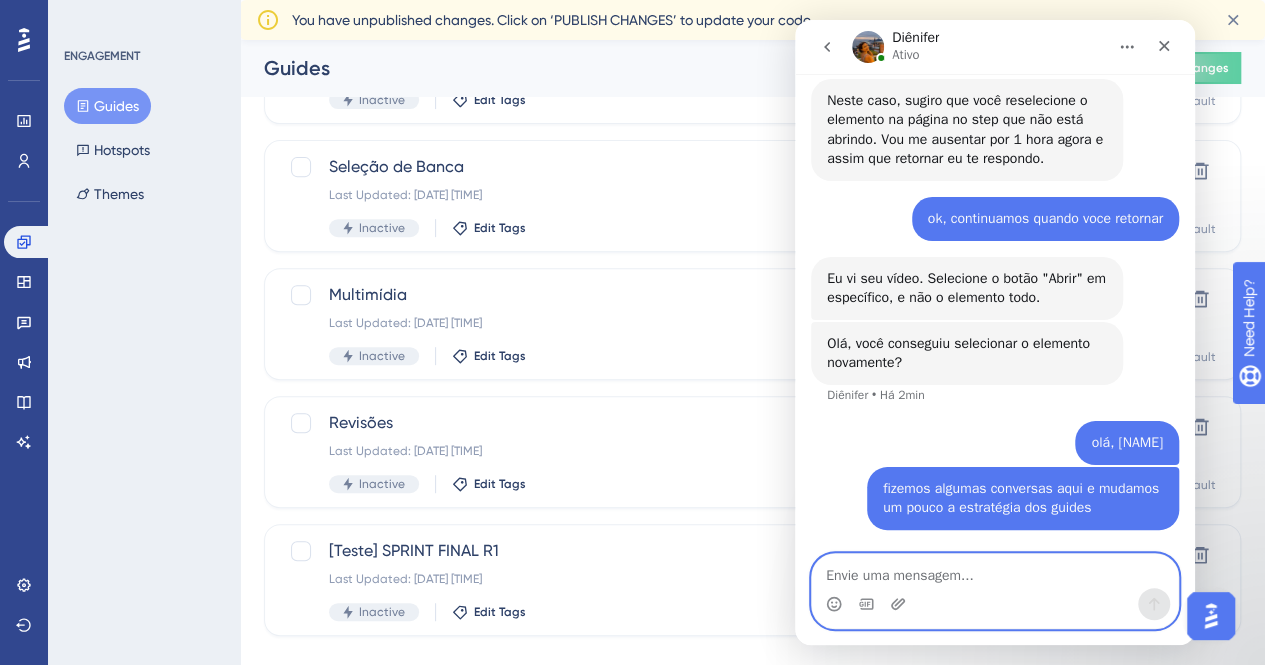 click at bounding box center (995, 571) 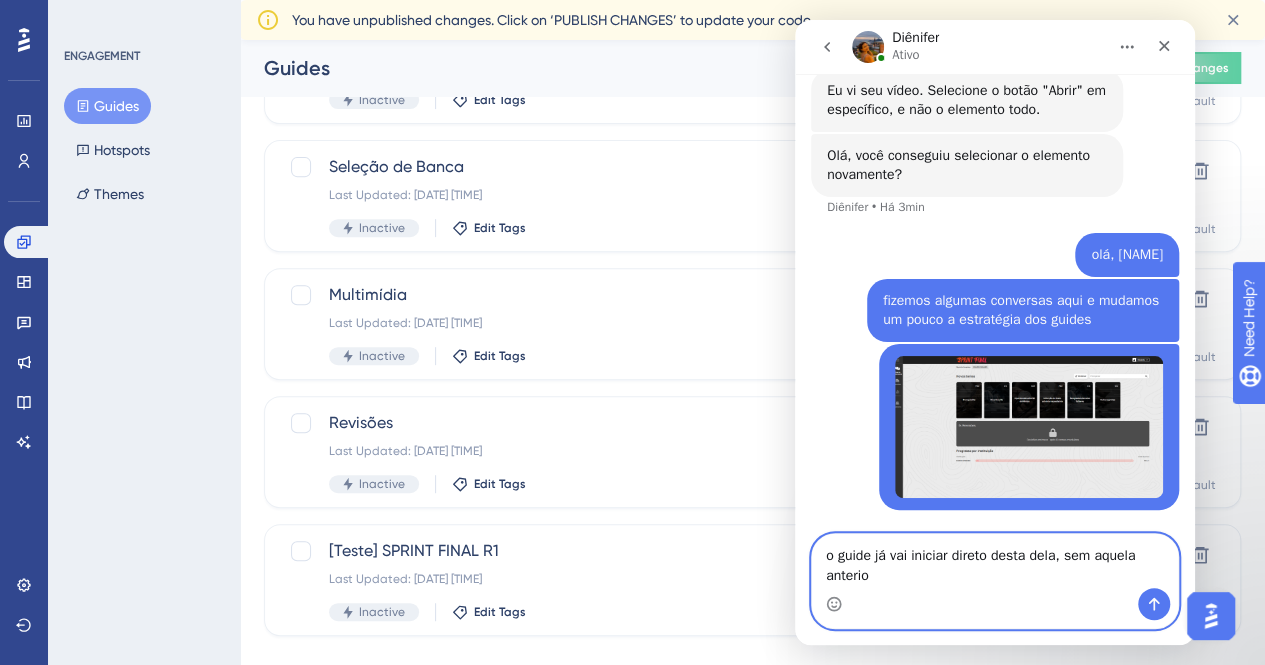 scroll, scrollTop: 4634, scrollLeft: 0, axis: vertical 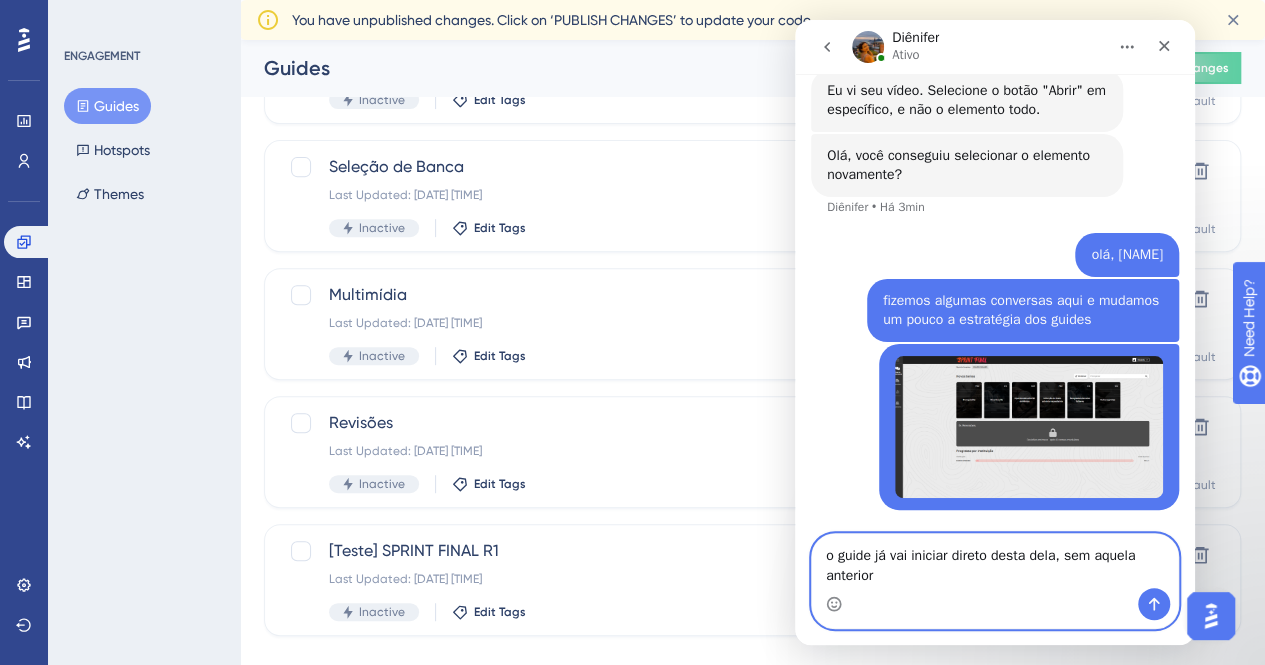 type on "o guide já vai iniciar direto desta dela, sem aquela anterior" 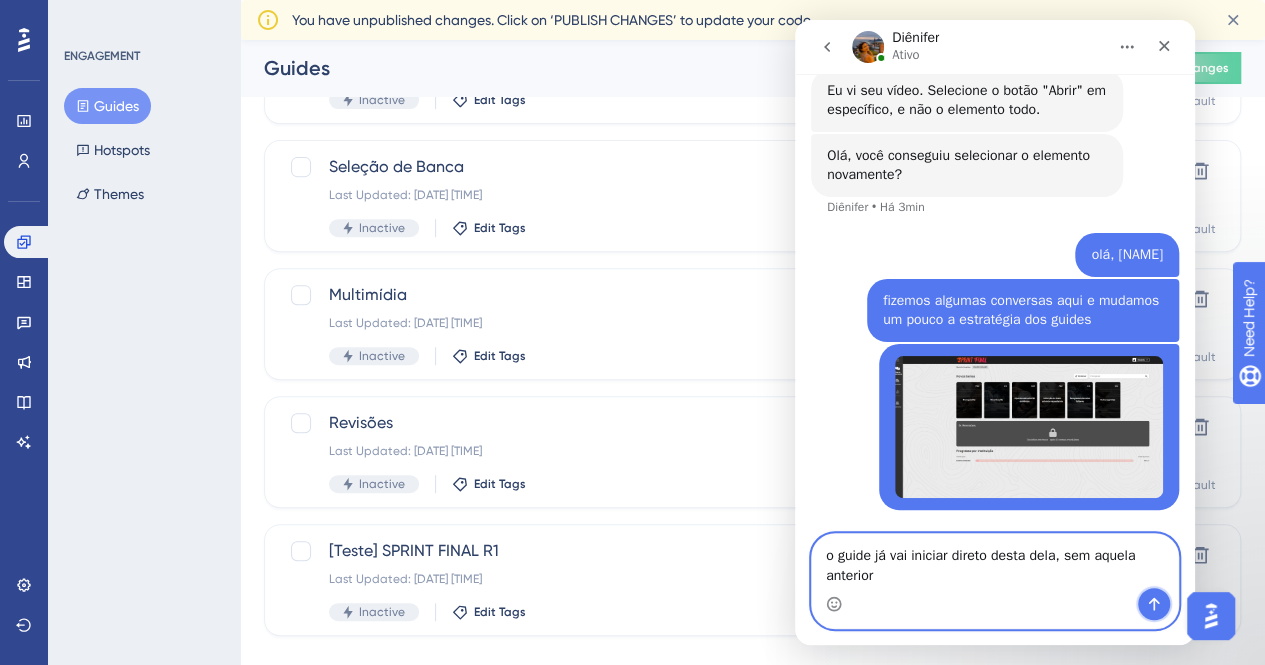 click 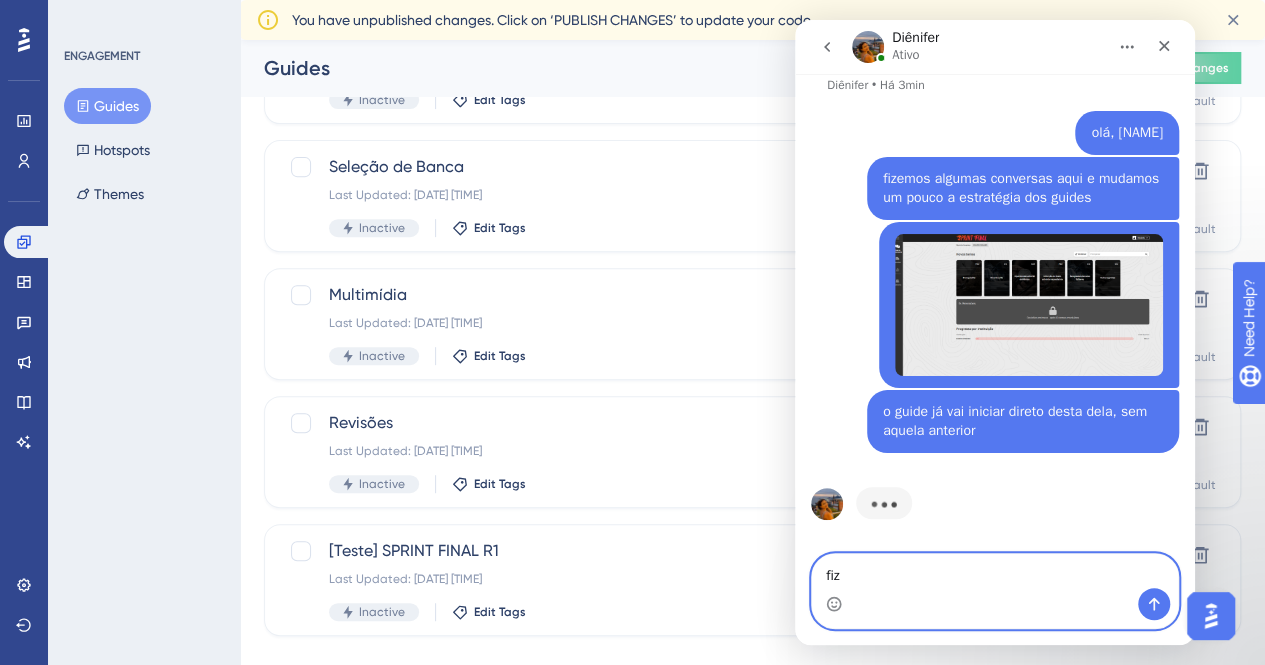 scroll, scrollTop: 4756, scrollLeft: 0, axis: vertical 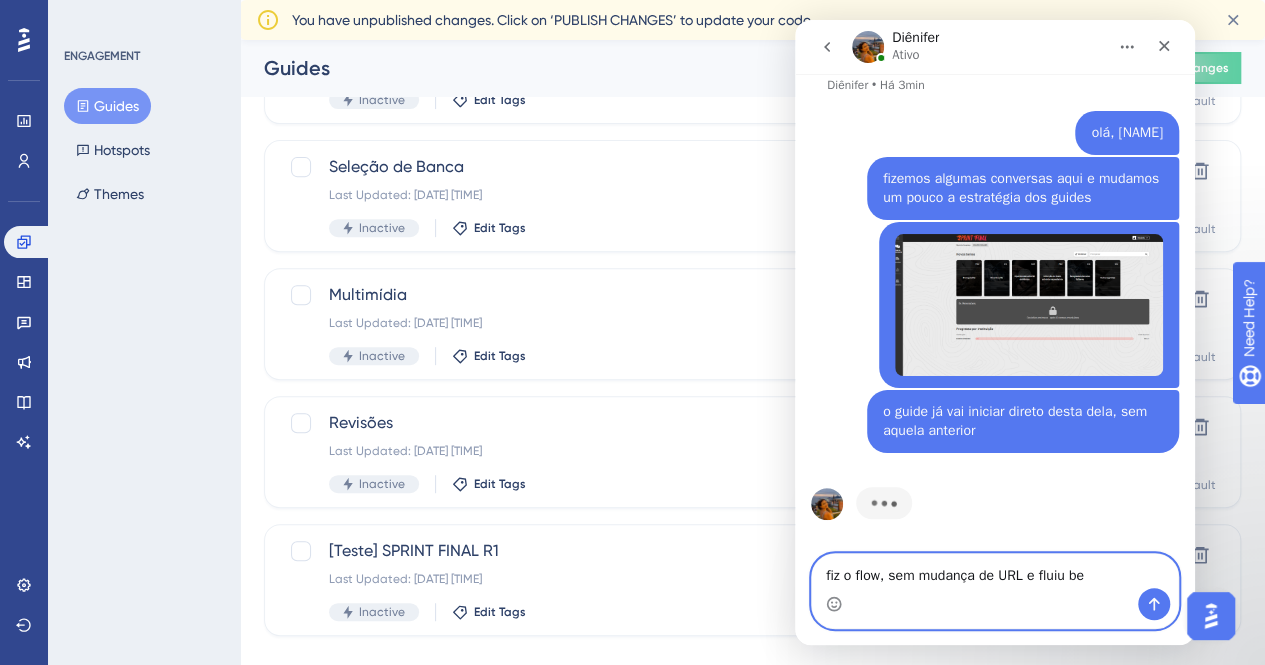 type on "fiz o flow, sem mudança de URL e fluiu bem" 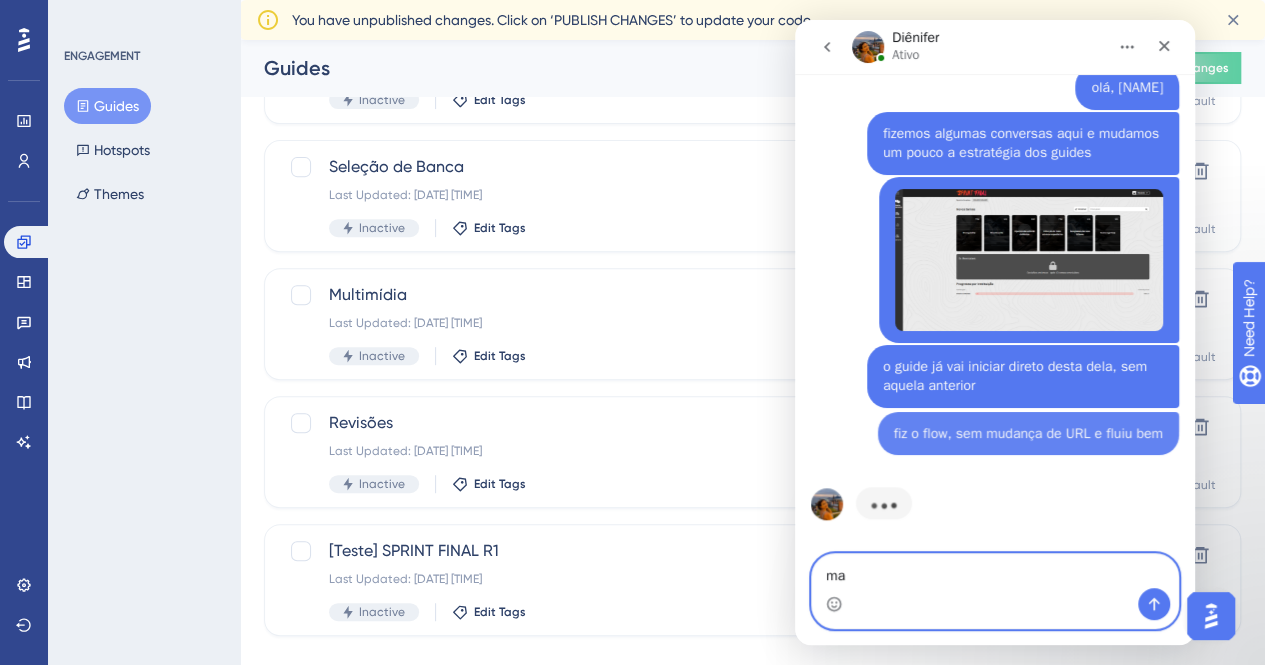scroll, scrollTop: 4802, scrollLeft: 0, axis: vertical 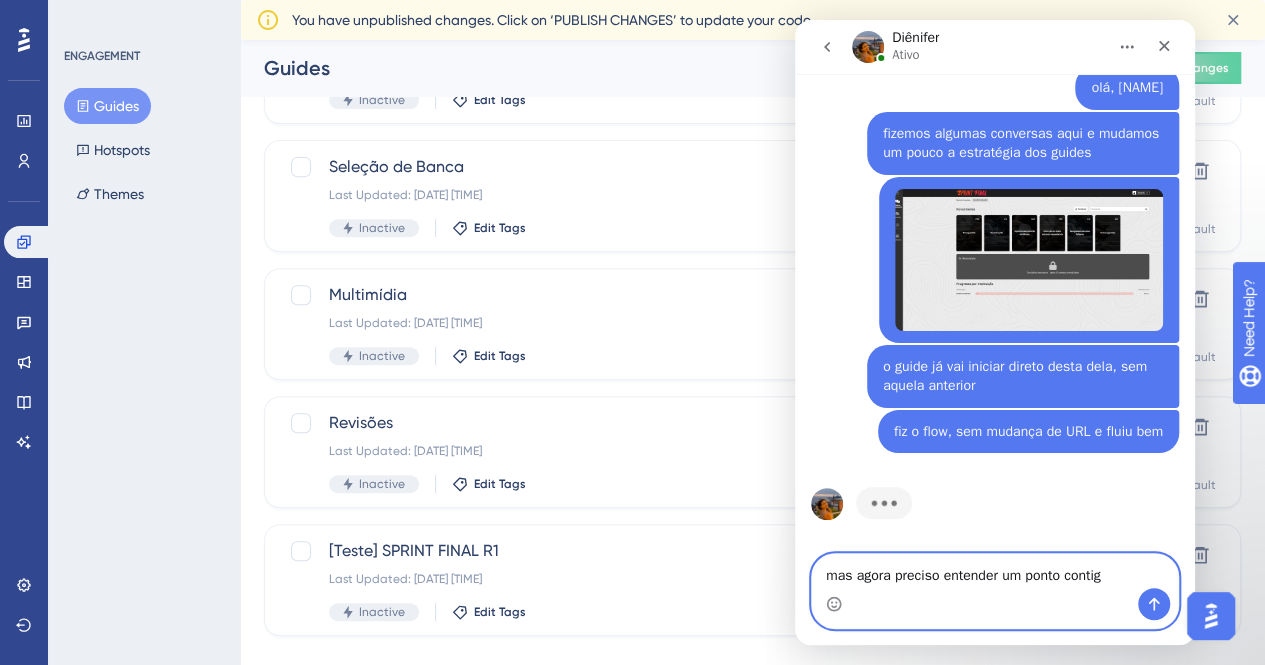 type on "mas agora preciso entender um ponto contigo" 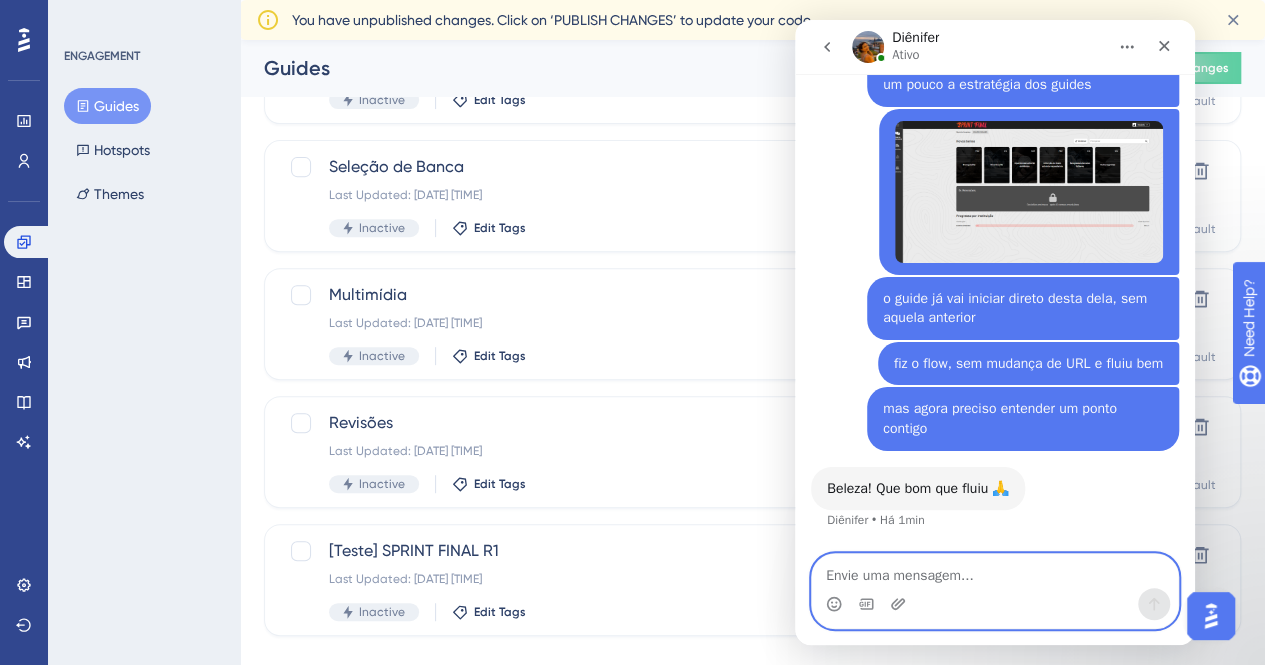 scroll, scrollTop: 4849, scrollLeft: 0, axis: vertical 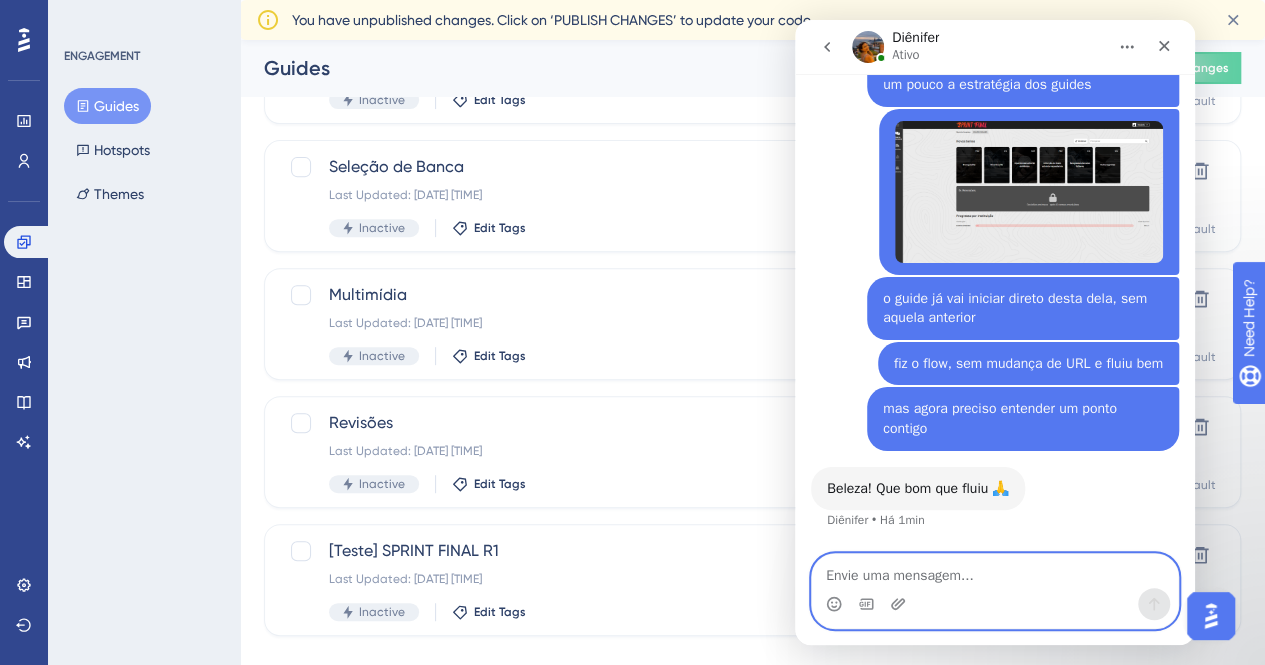 click at bounding box center [995, 571] 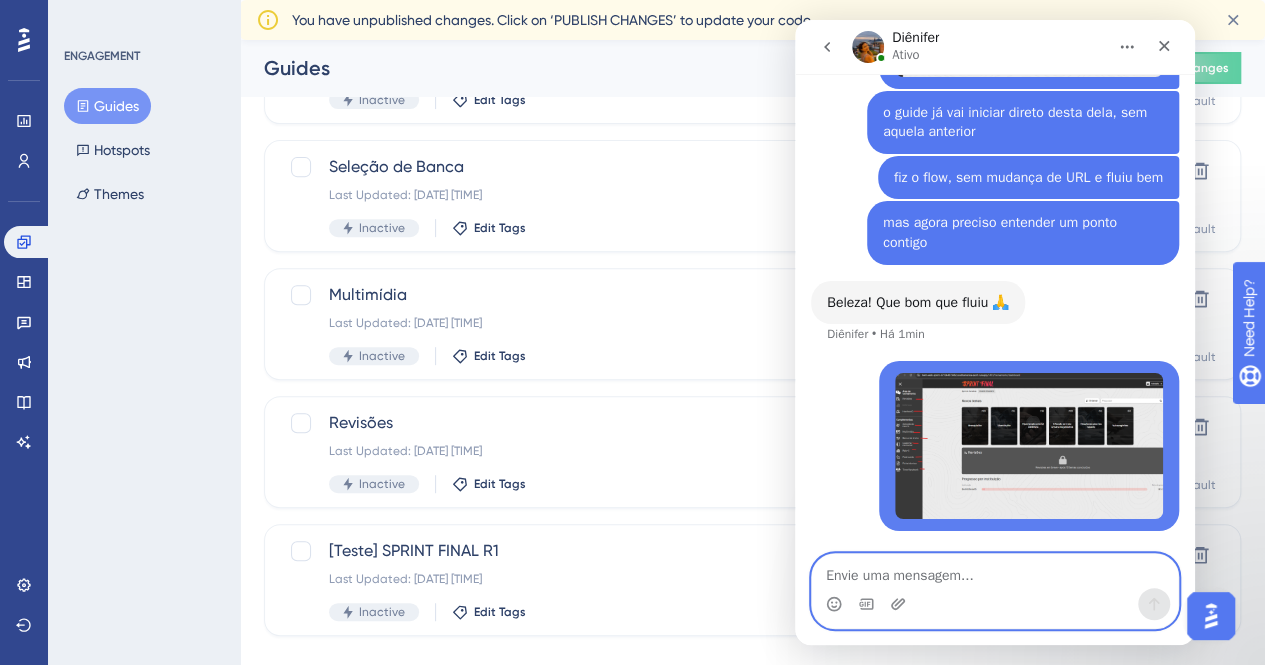 scroll, scrollTop: 5035, scrollLeft: 0, axis: vertical 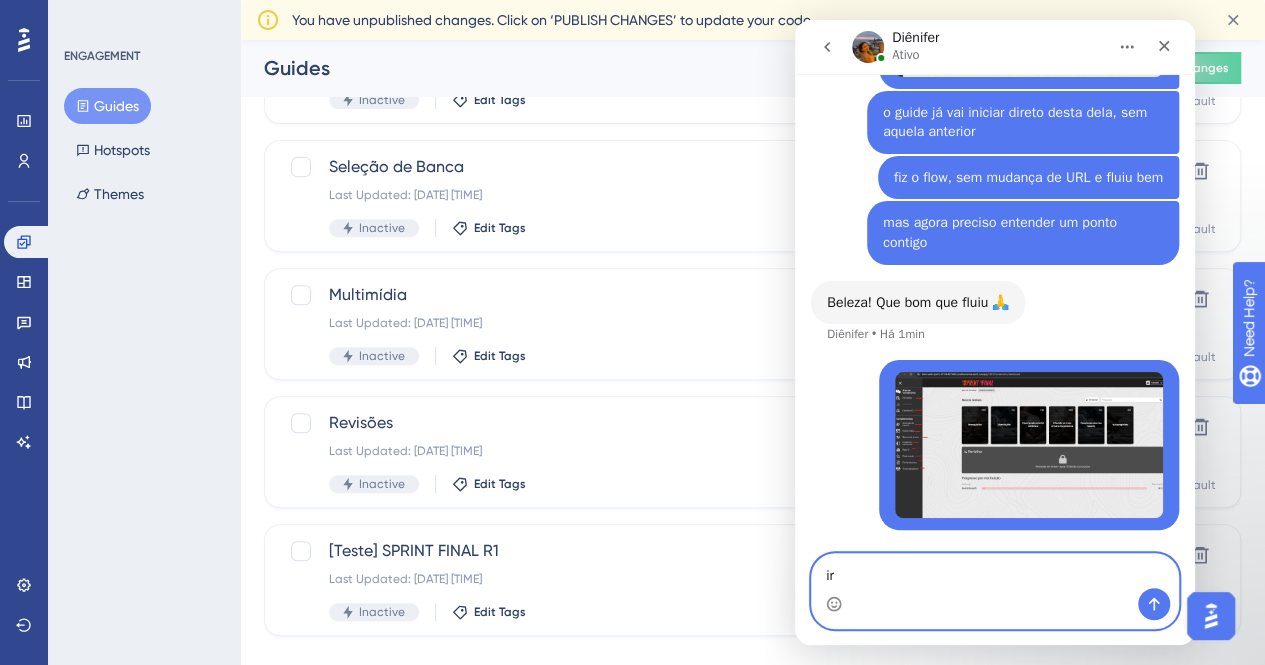 type on "i" 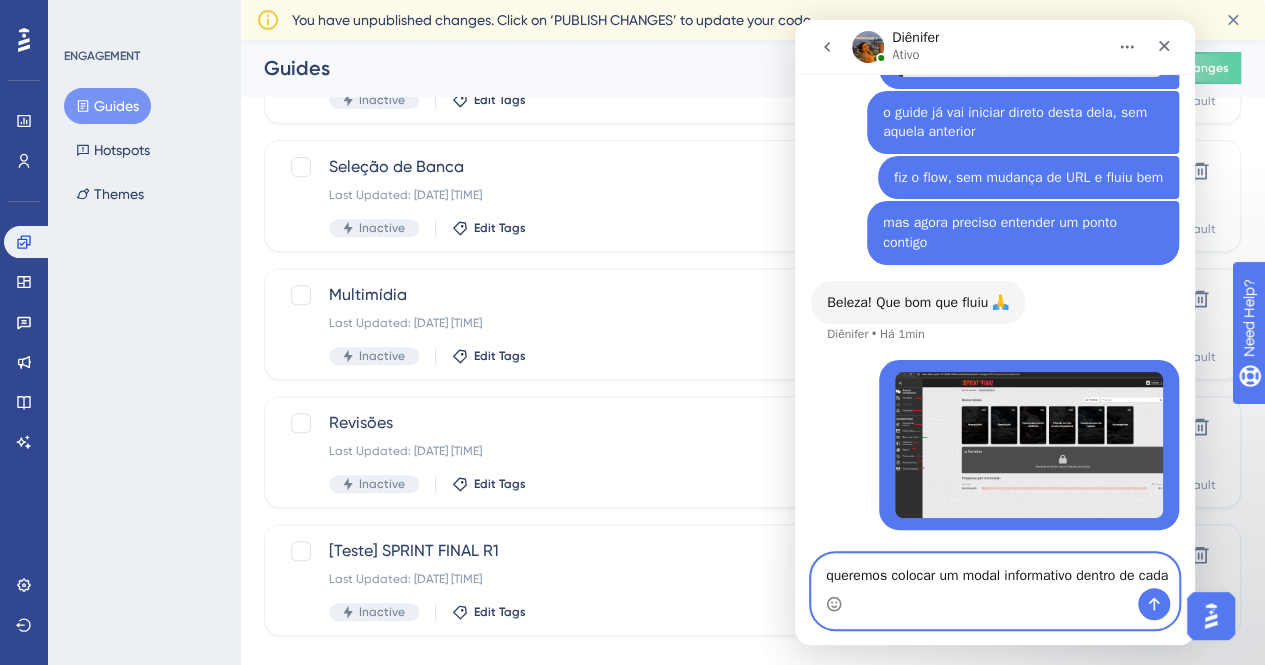 scroll, scrollTop: 5055, scrollLeft: 0, axis: vertical 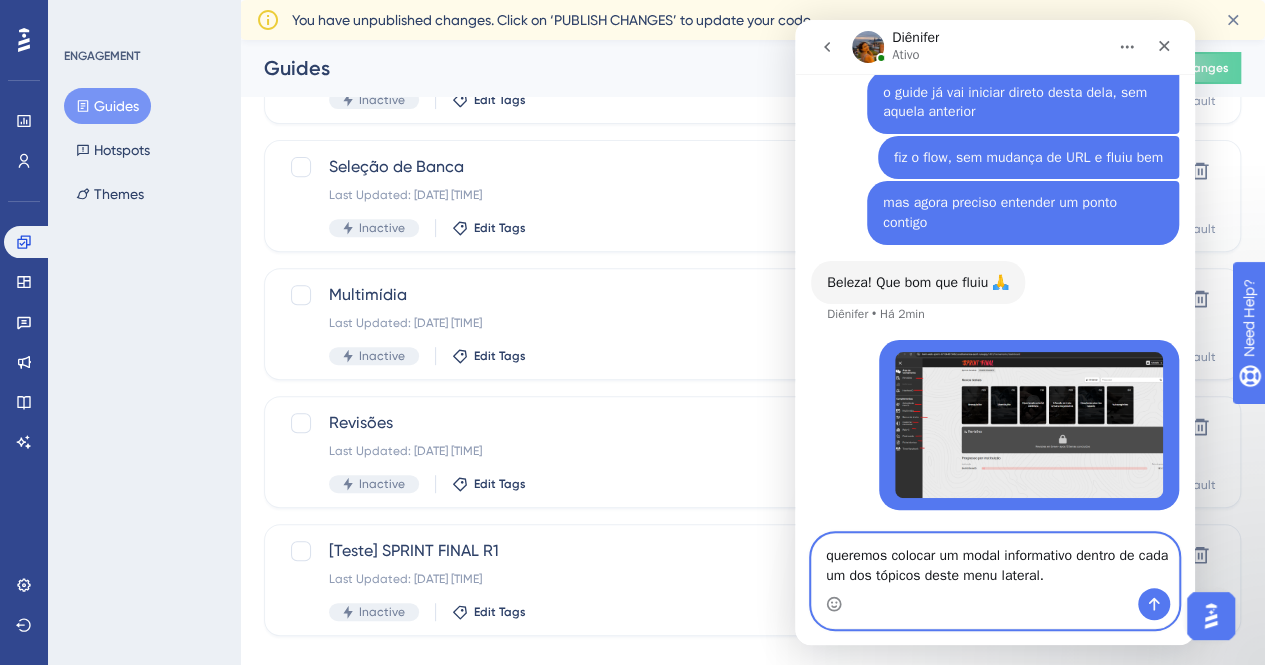 type on "queremos colocar um modal informativo dentro de cada um dos tópicos deste menu lateral" 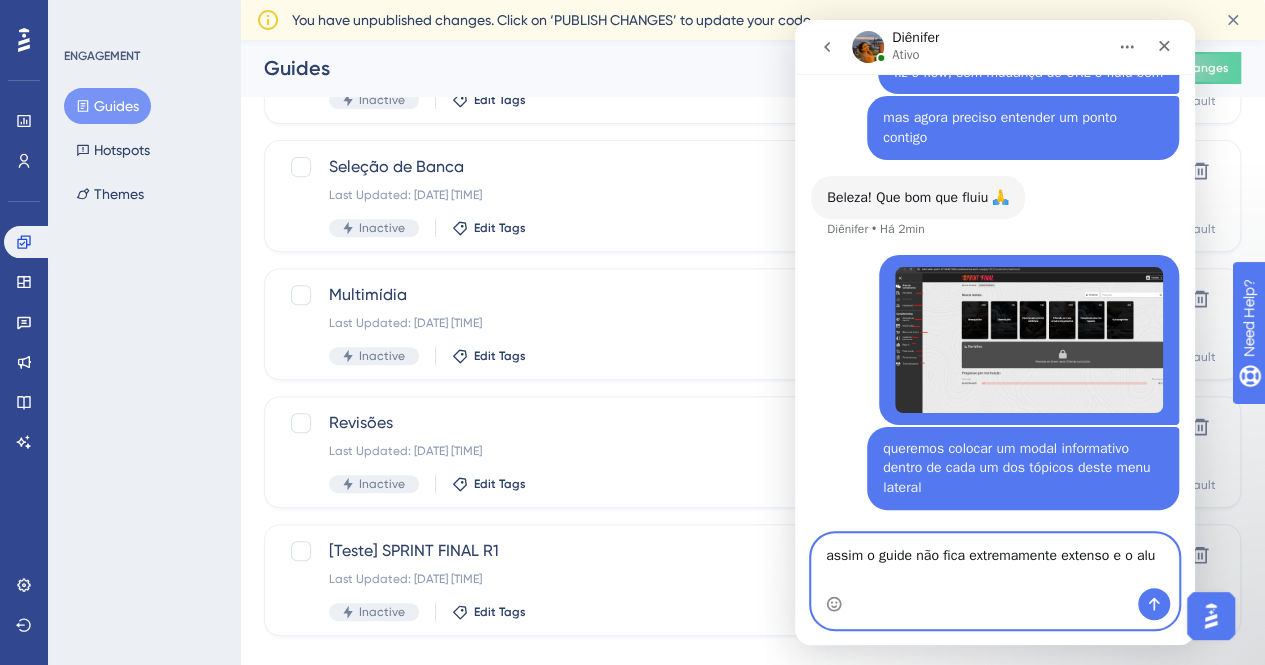 scroll, scrollTop: 5120, scrollLeft: 0, axis: vertical 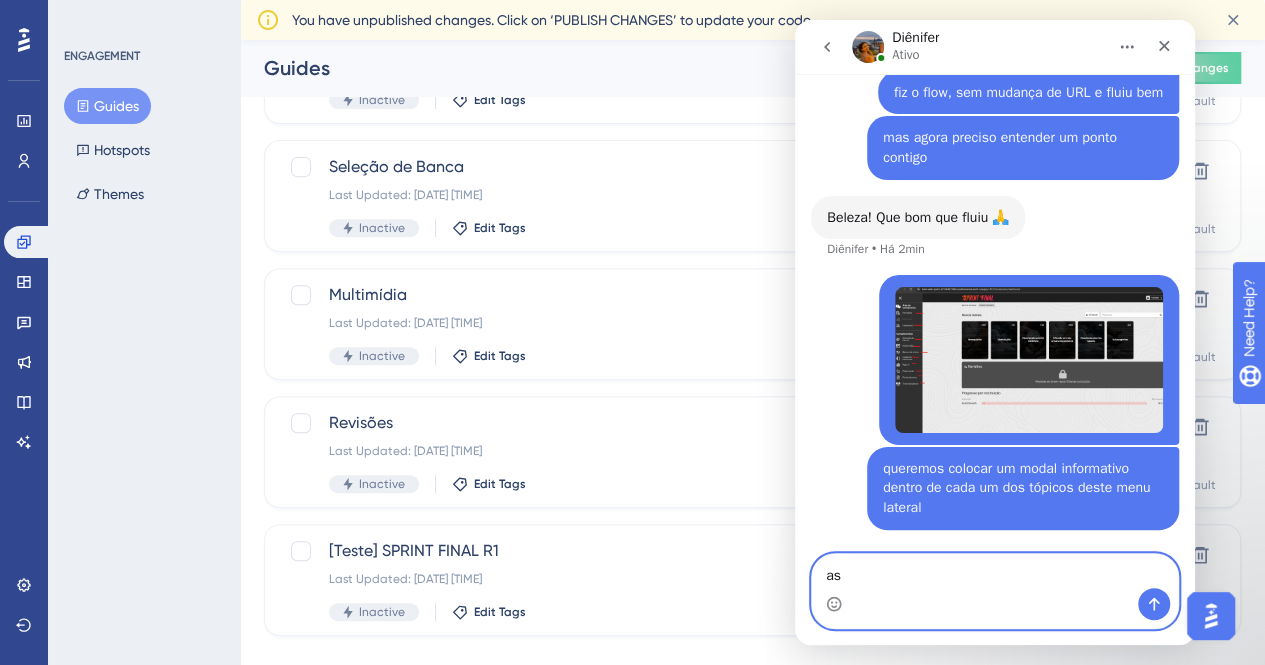 type on "a" 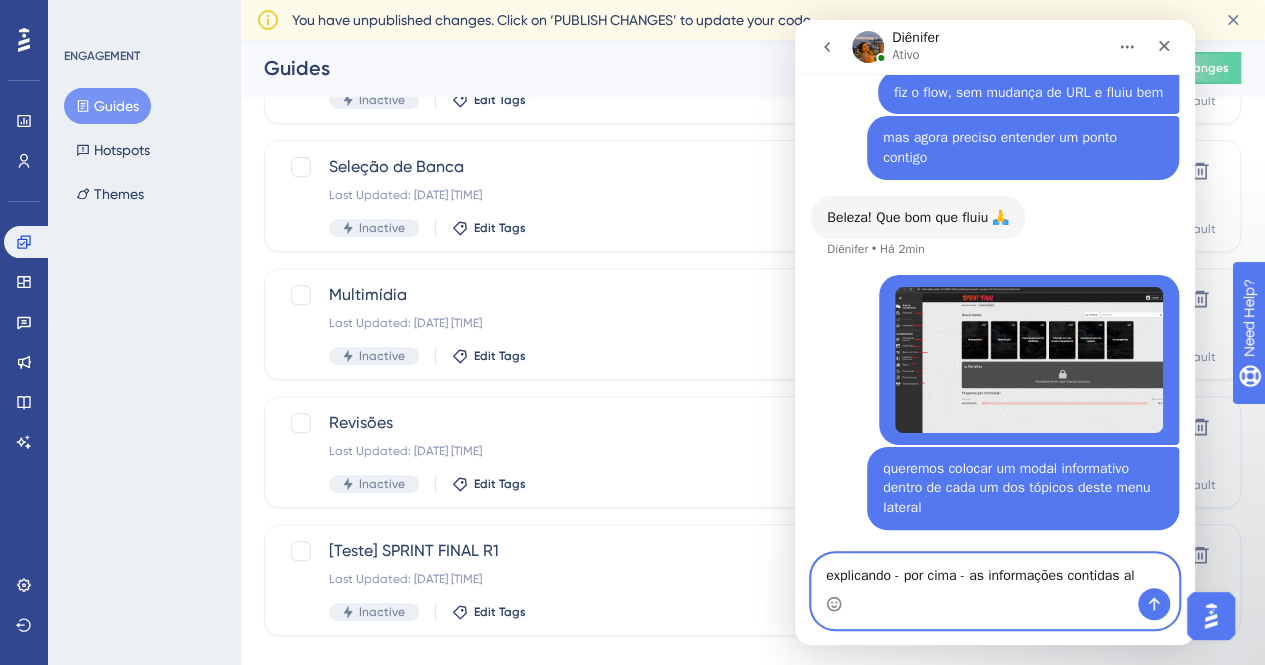 type on "explicando - por cima - as informações contidas ali" 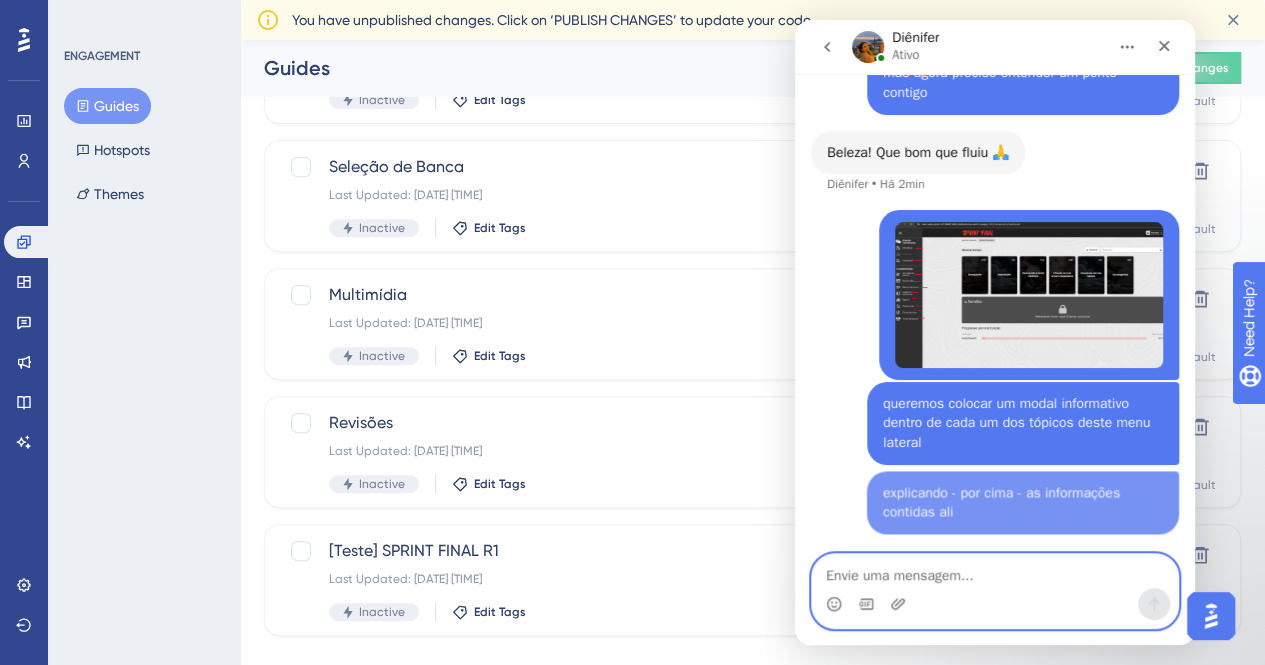 scroll, scrollTop: 5185, scrollLeft: 0, axis: vertical 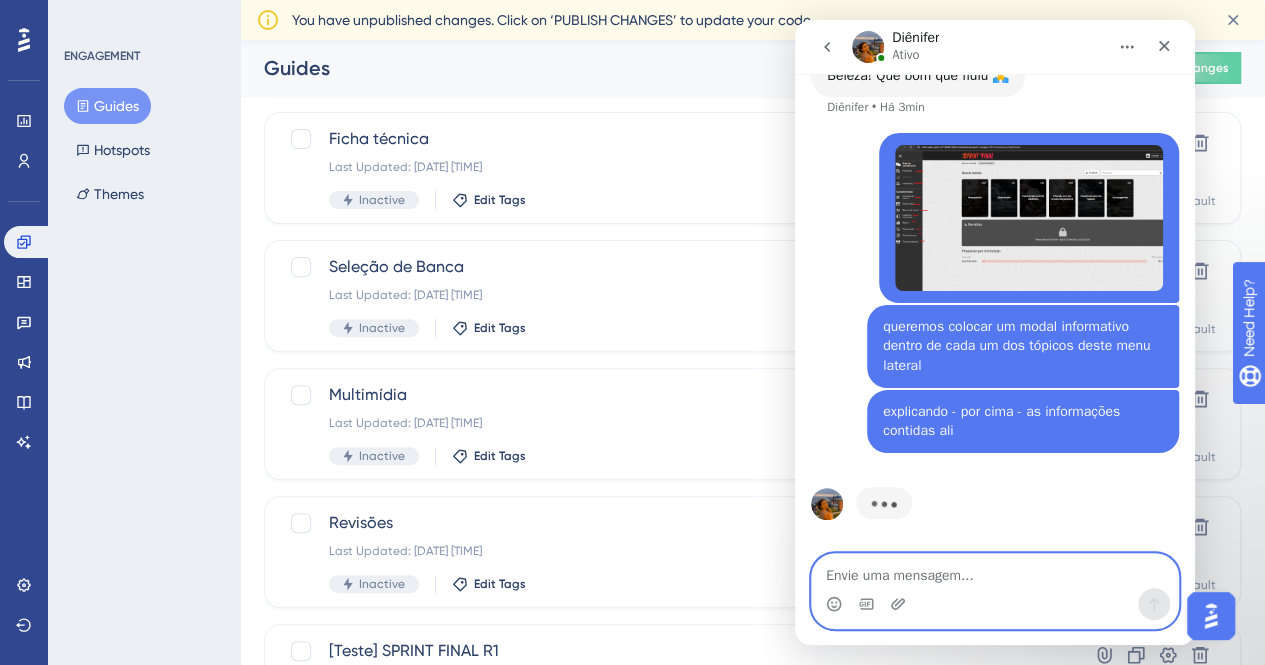 click at bounding box center (995, 571) 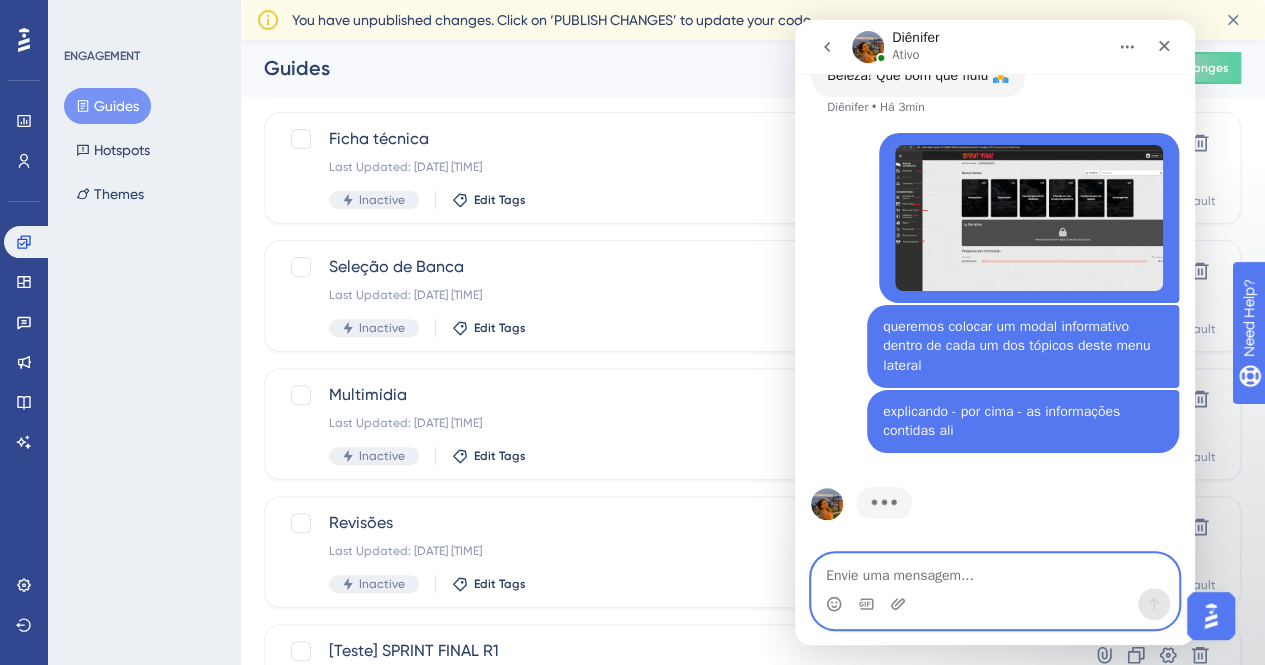 paste on "e" 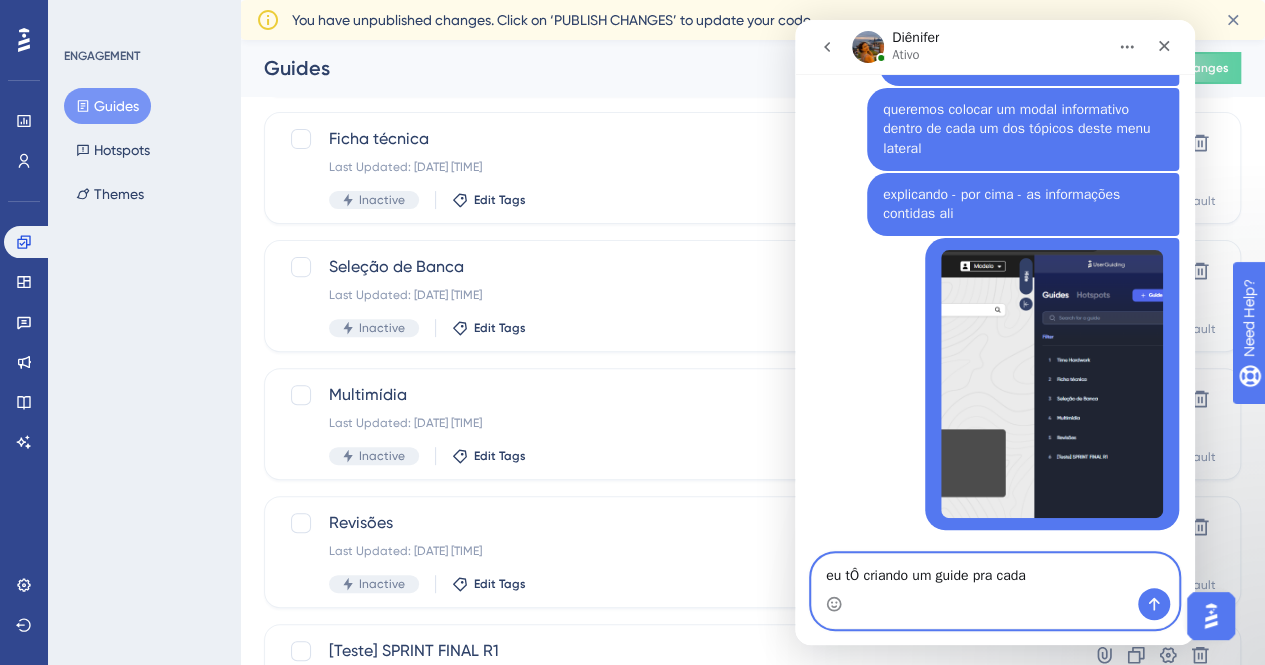 scroll, scrollTop: 5479, scrollLeft: 0, axis: vertical 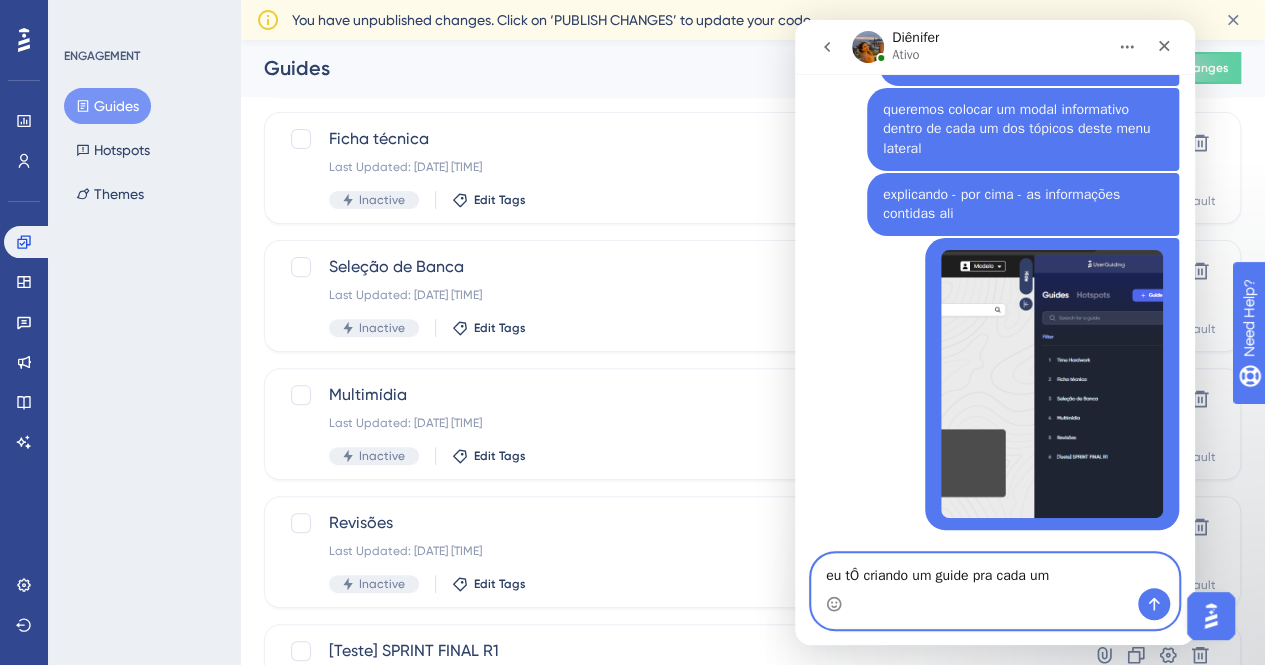type on "eu tÔ criando um guide pra cada um" 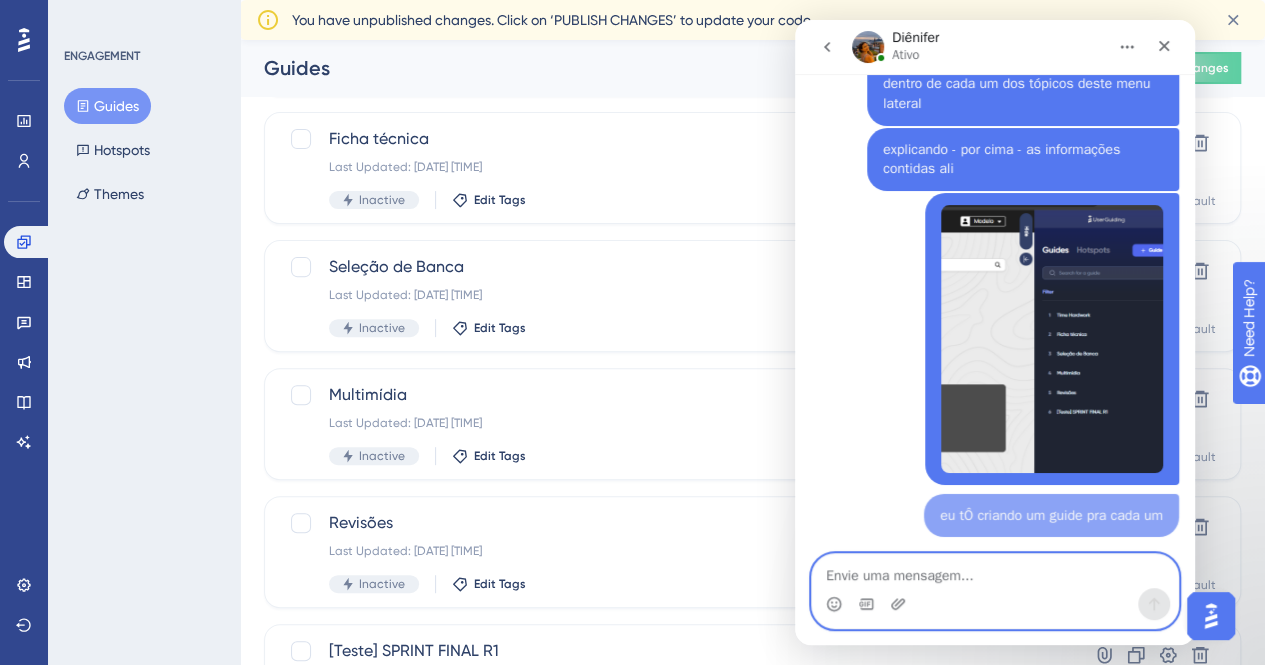 scroll, scrollTop: 5524, scrollLeft: 0, axis: vertical 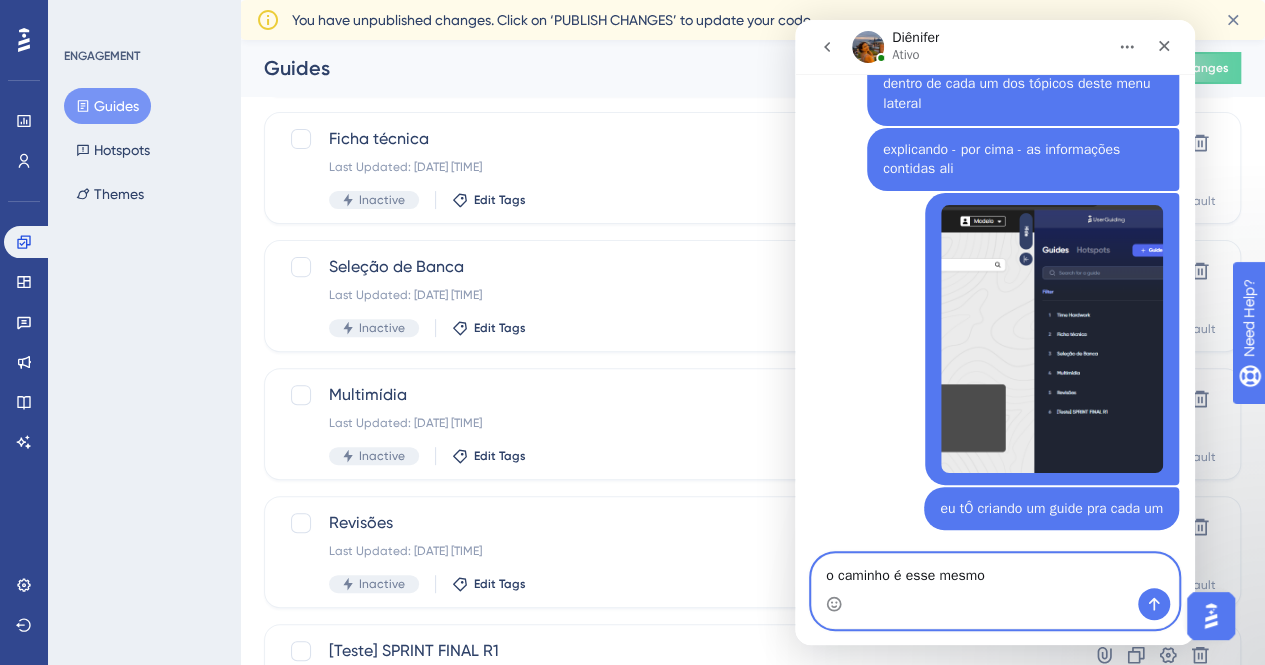 type on "o caminho é esse mesmo?" 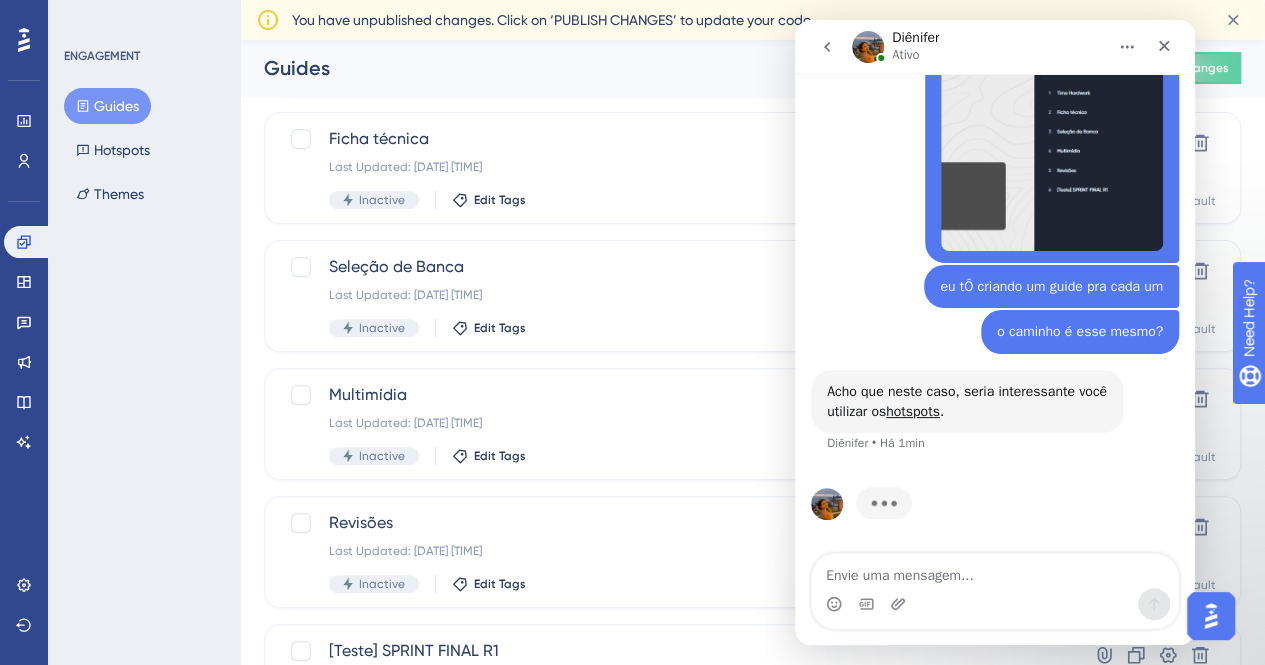 scroll, scrollTop: 5726, scrollLeft: 0, axis: vertical 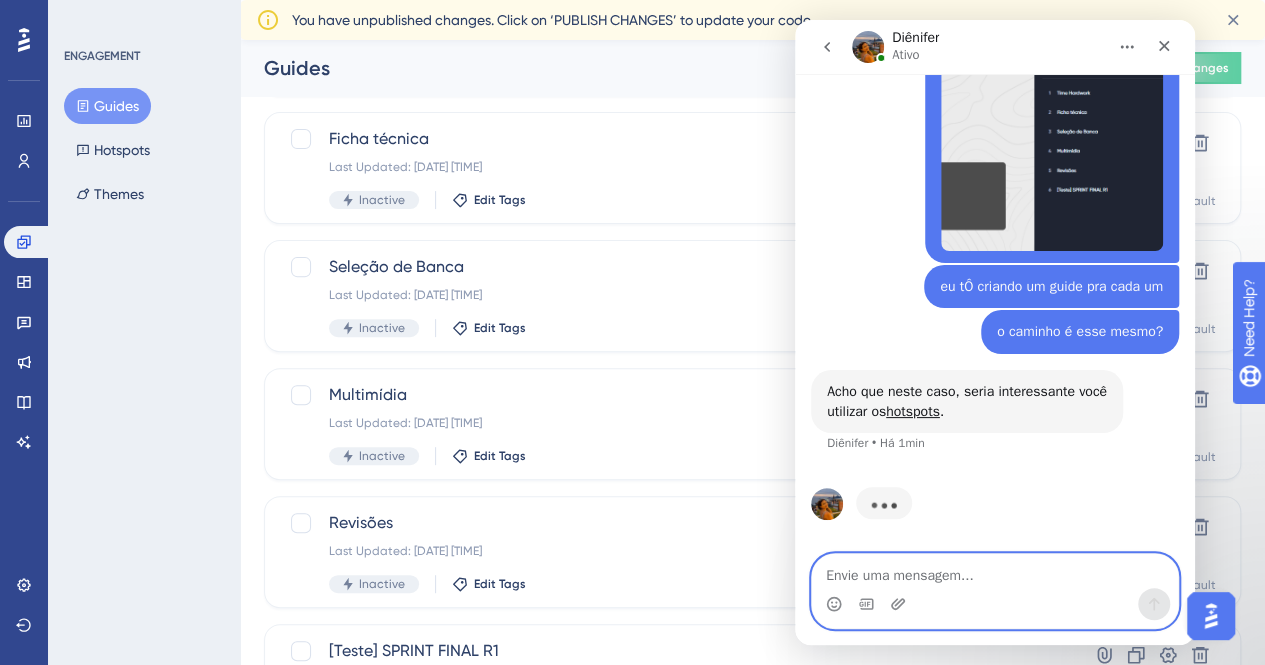click at bounding box center (995, 571) 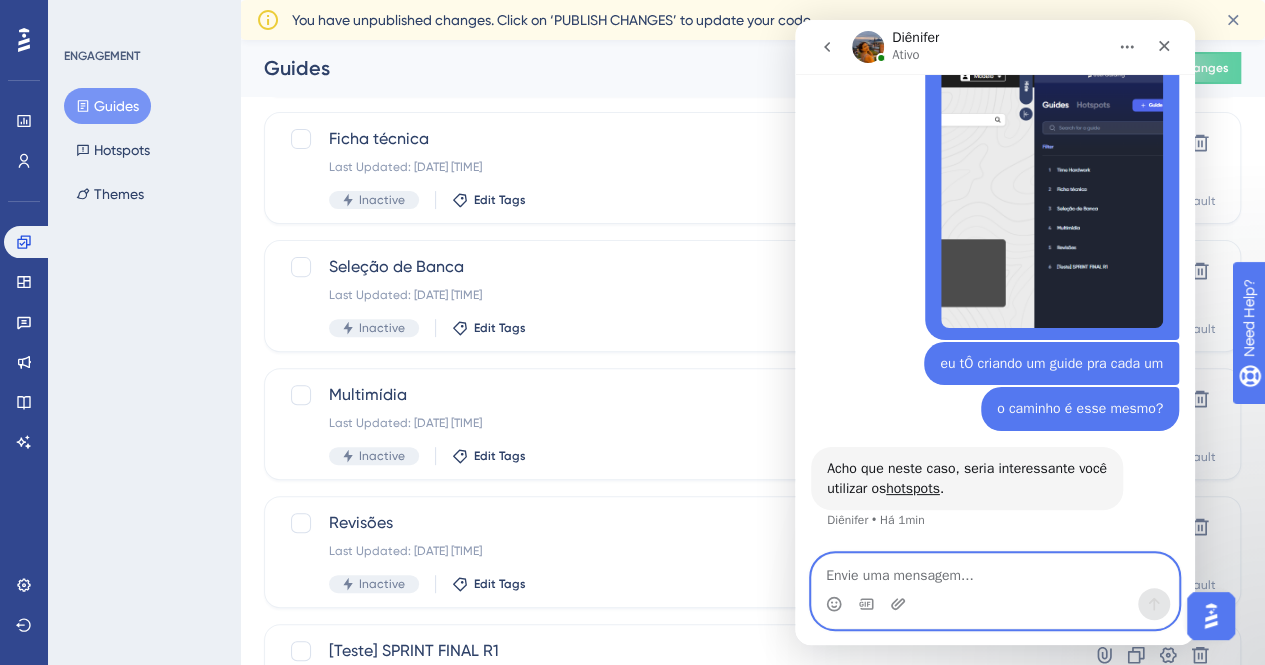 scroll, scrollTop: 5650, scrollLeft: 0, axis: vertical 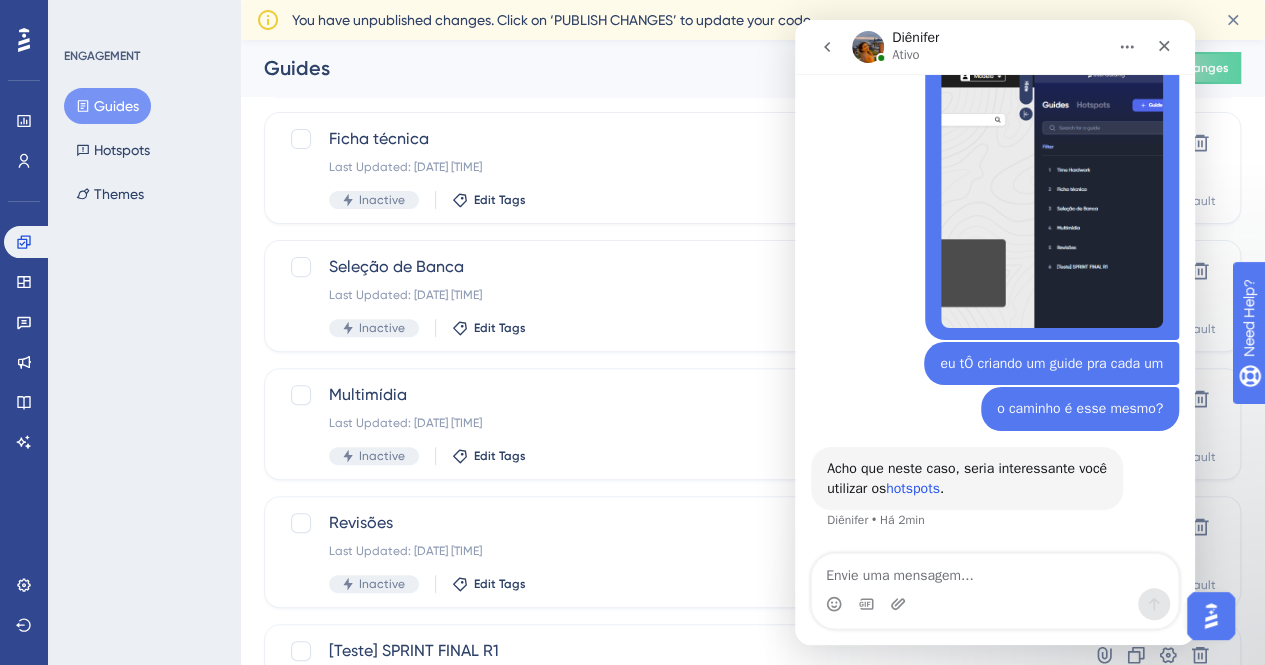 click on "hotspots" at bounding box center (913, 488) 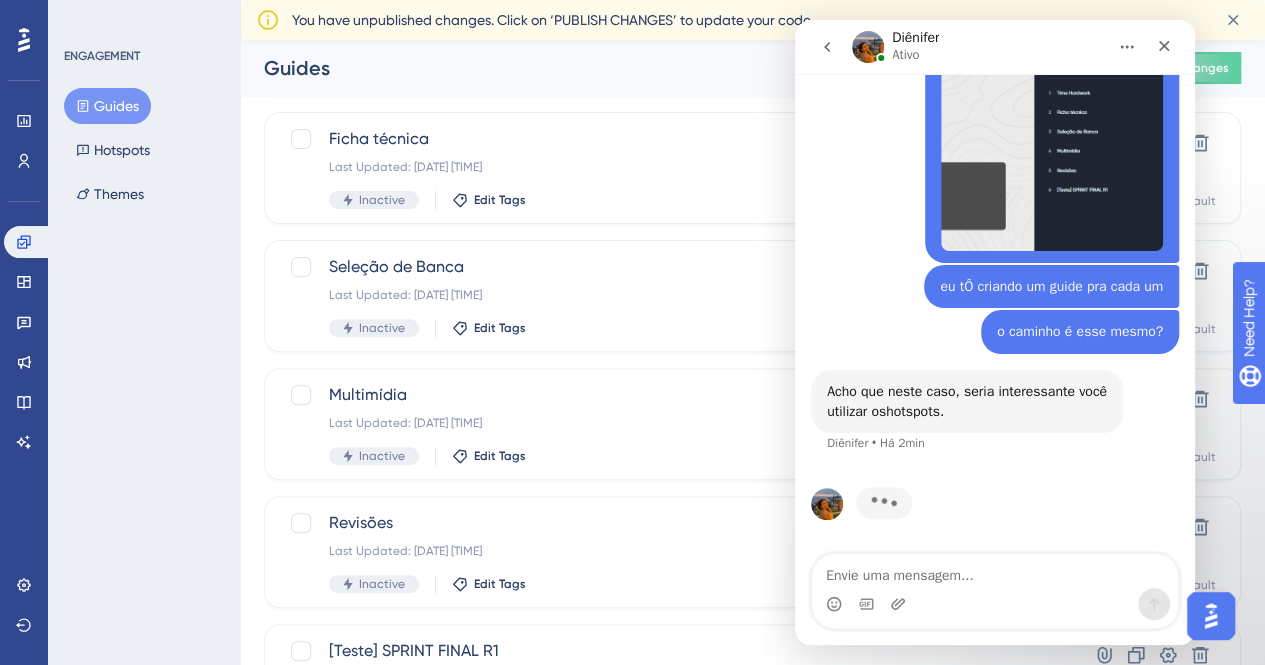 scroll, scrollTop: 5726, scrollLeft: 0, axis: vertical 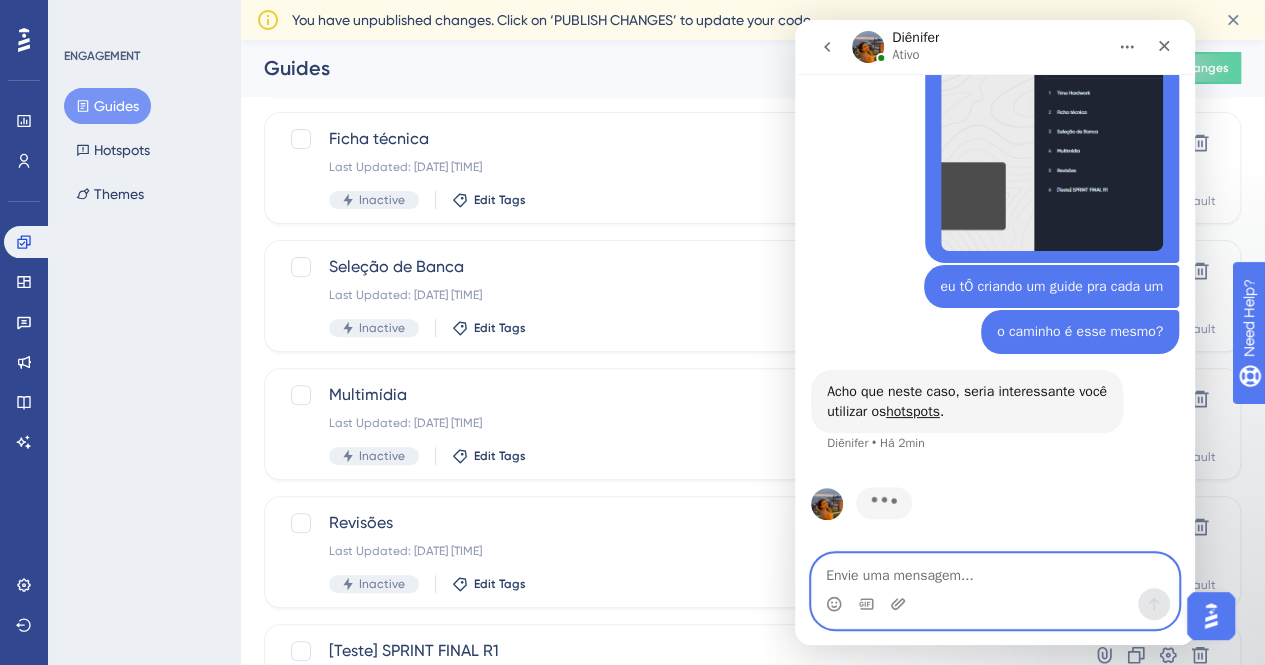click at bounding box center (995, 571) 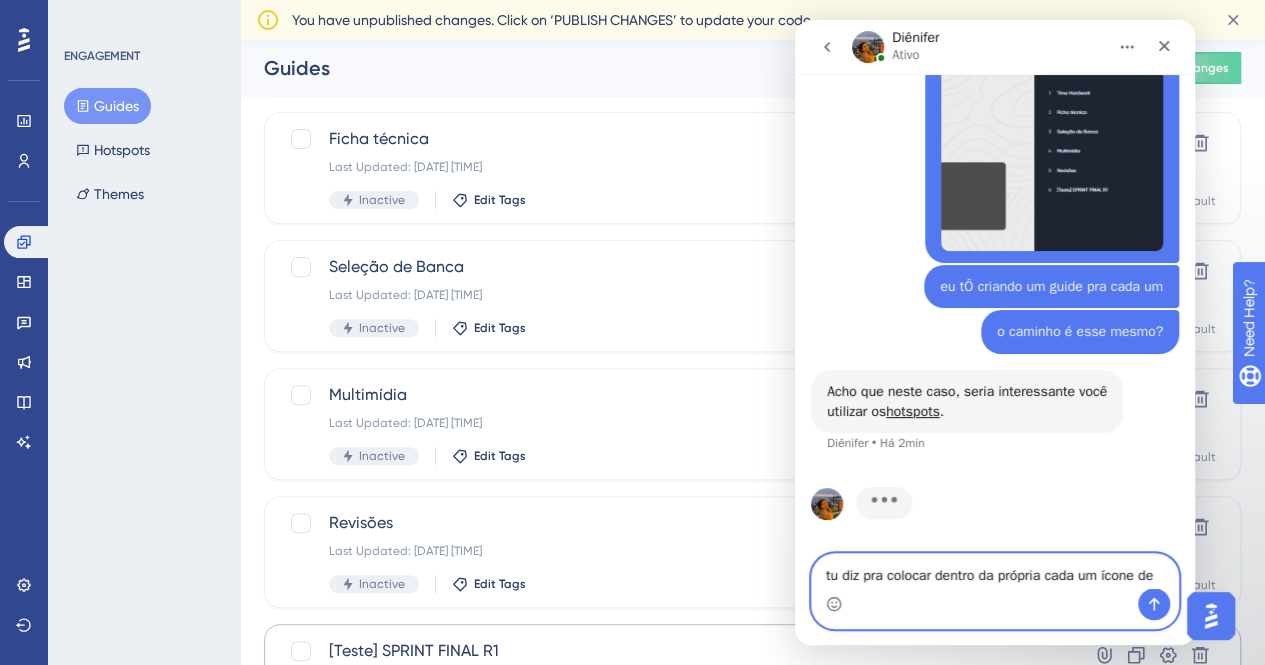 scroll, scrollTop: 5746, scrollLeft: 0, axis: vertical 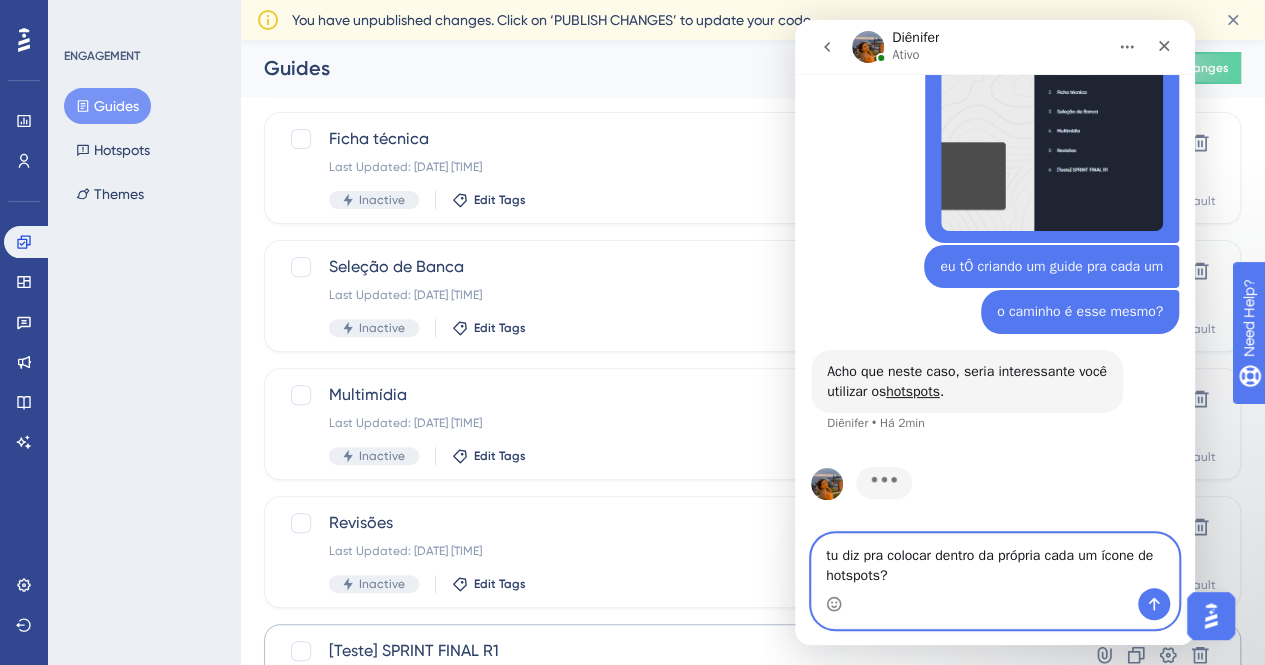 type on "tu diz pra colocar dentro da própria cada um ícone de hotspots?" 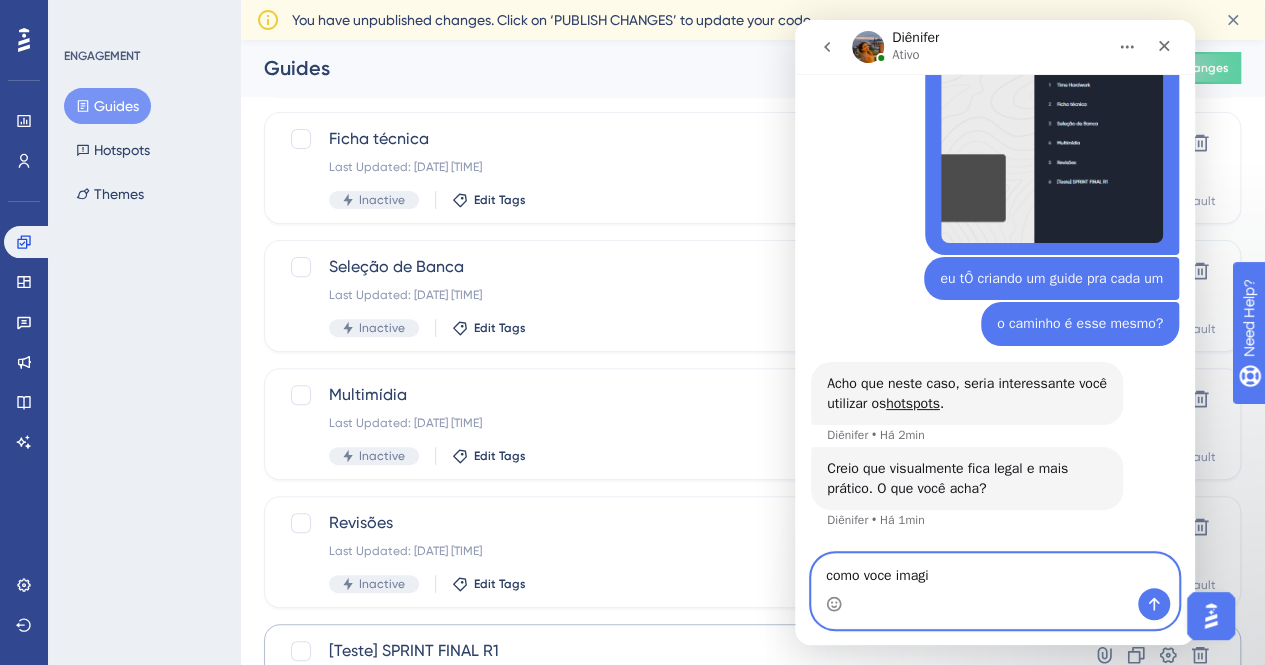 scroll, scrollTop: 5734, scrollLeft: 0, axis: vertical 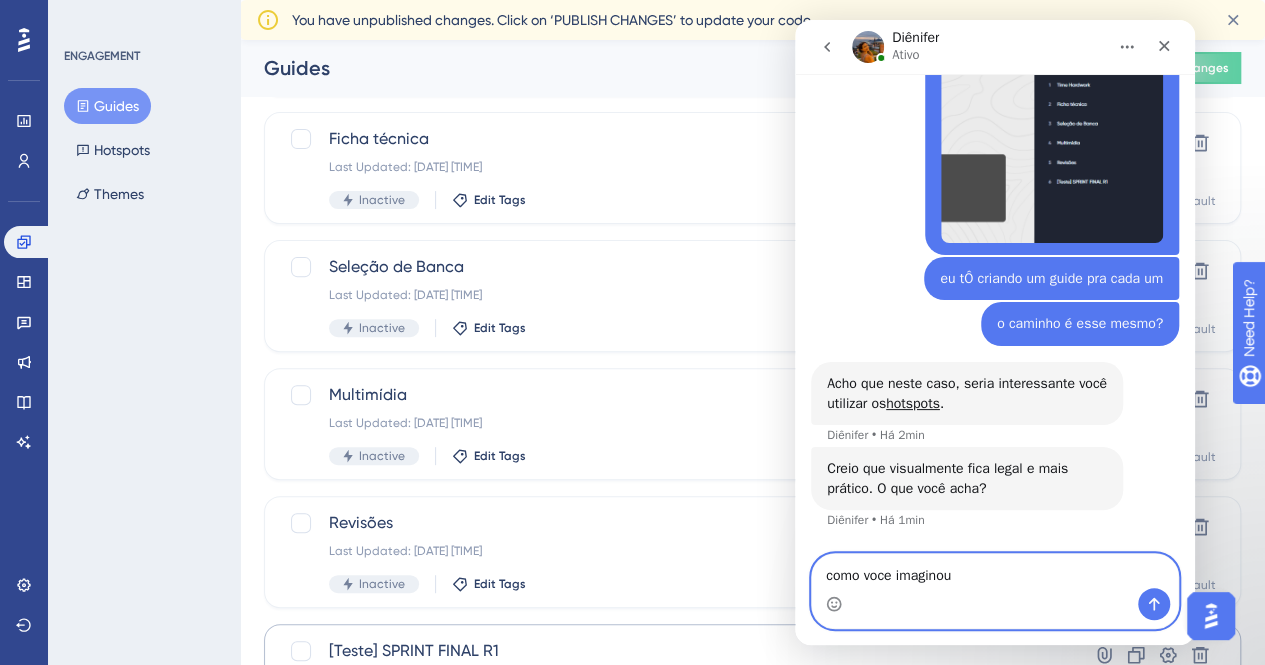 type on "como voce imaginou?" 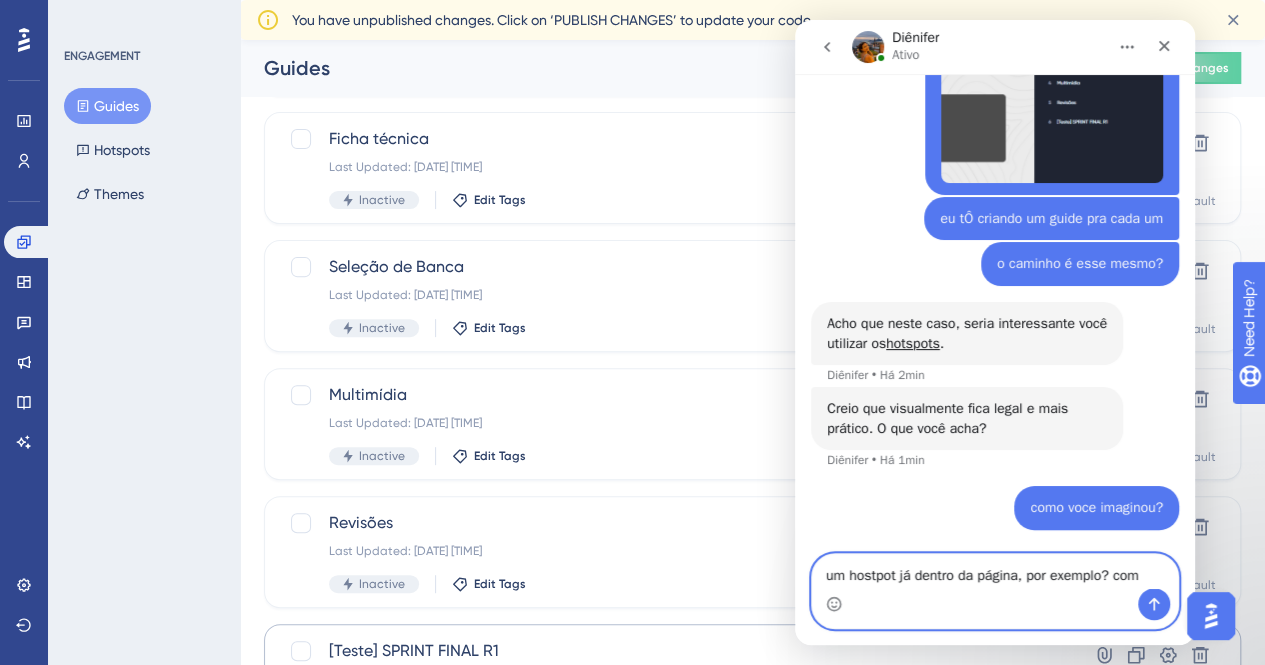 scroll, scrollTop: 5814, scrollLeft: 0, axis: vertical 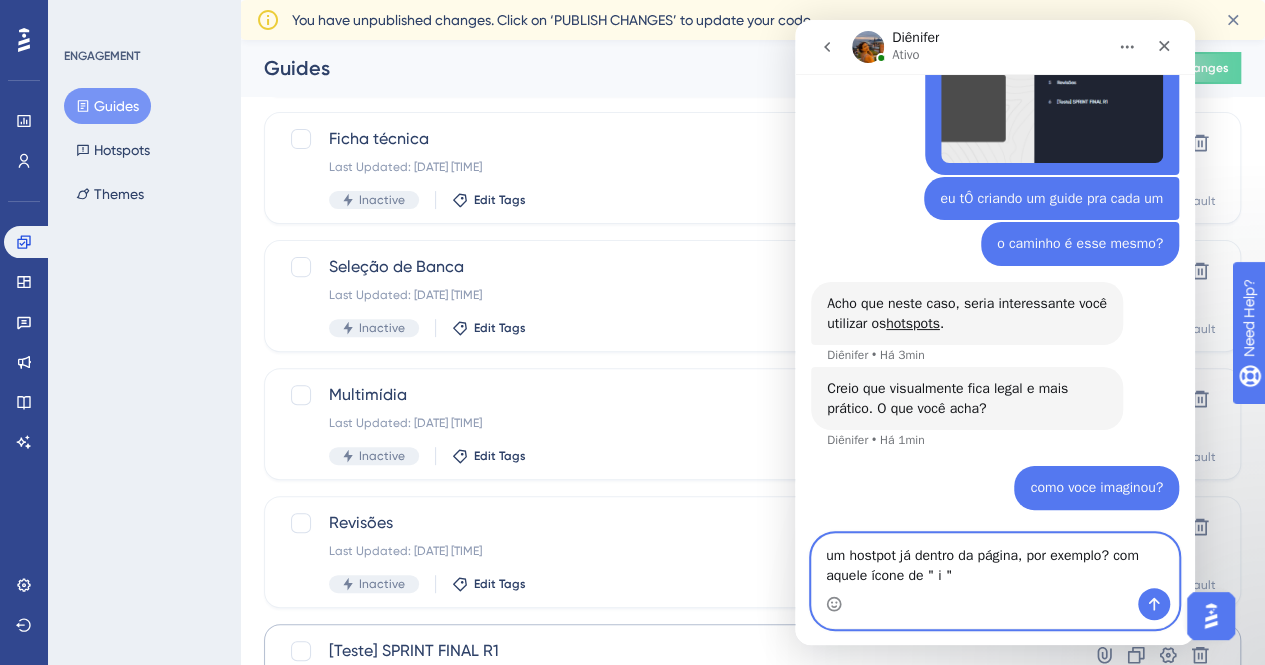 type on "um hostpot já dentro da página, por exemplo? com aquele ícone de " i "?" 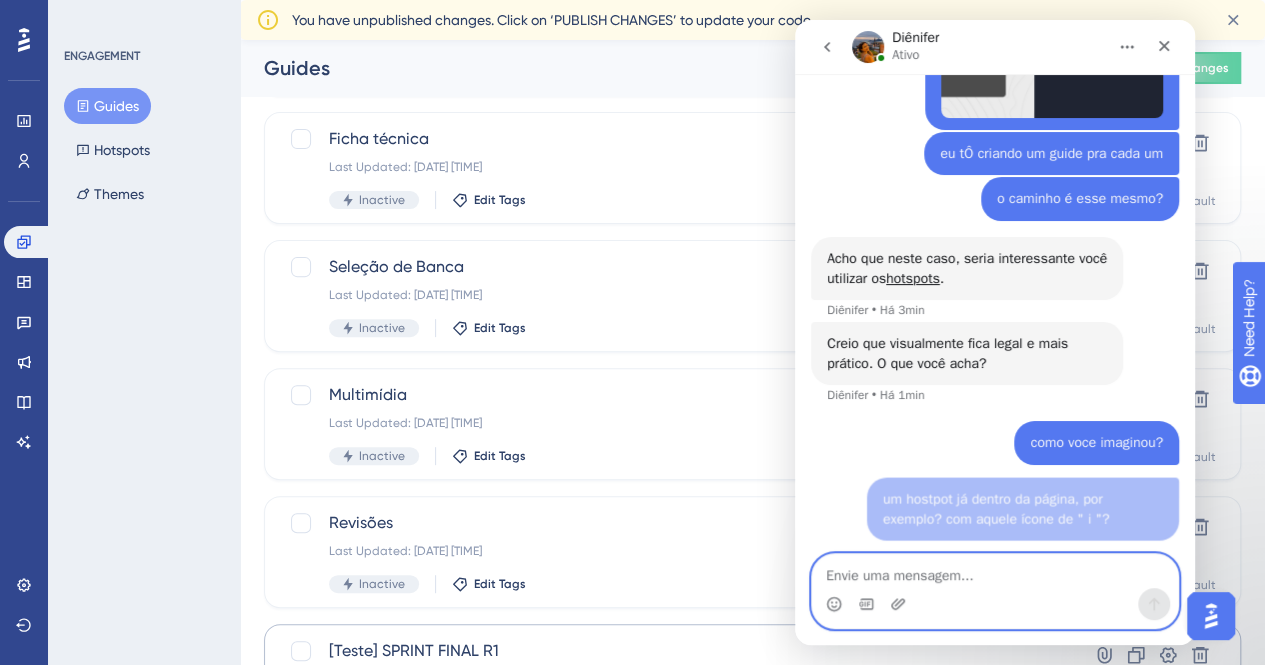 scroll, scrollTop: 5860, scrollLeft: 0, axis: vertical 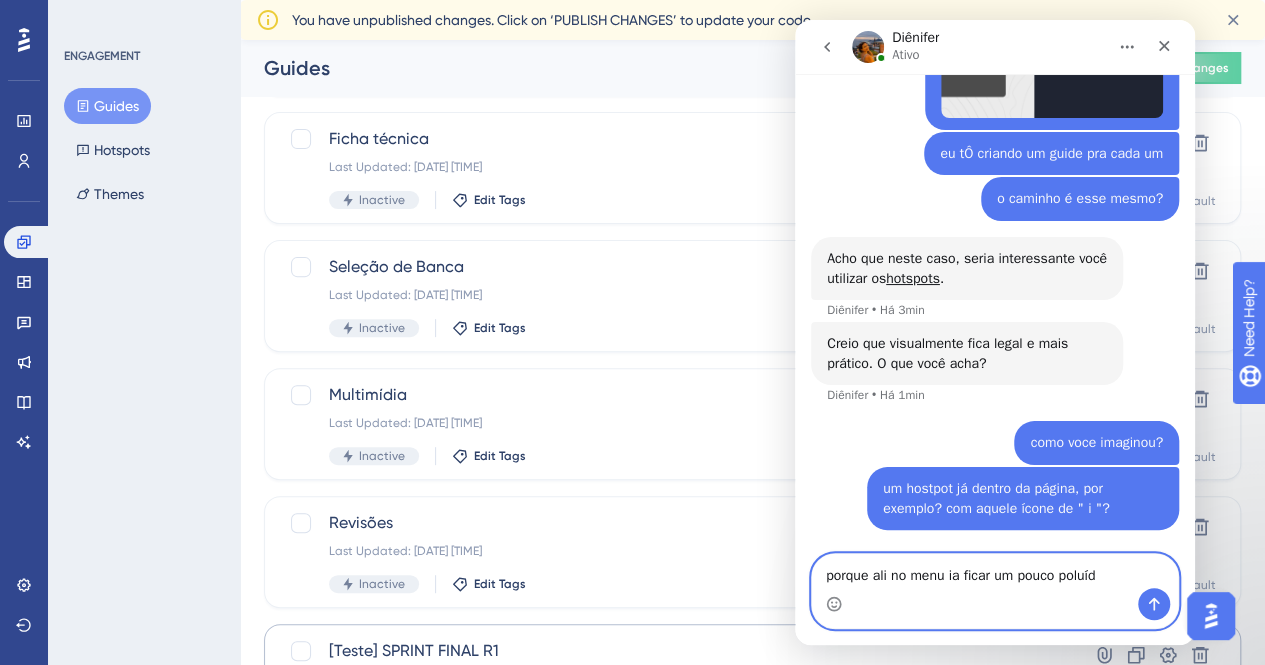 type on "porque ali no menu ia ficar um pouco poluído" 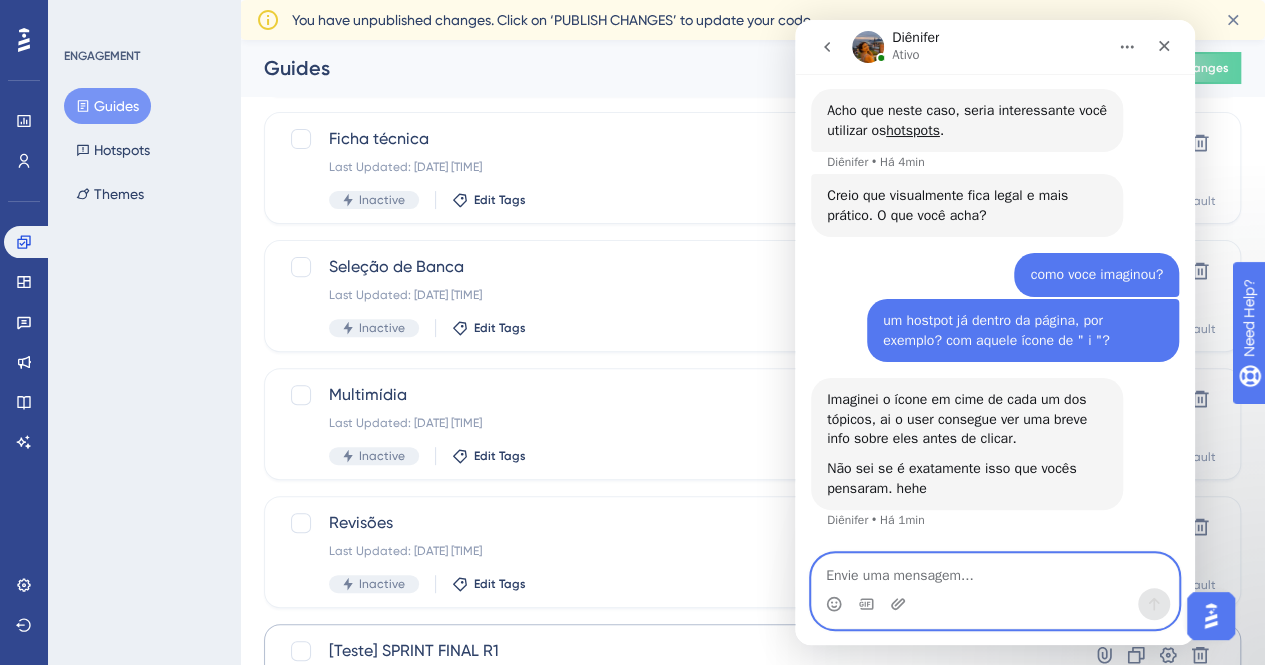 scroll, scrollTop: 6007, scrollLeft: 0, axis: vertical 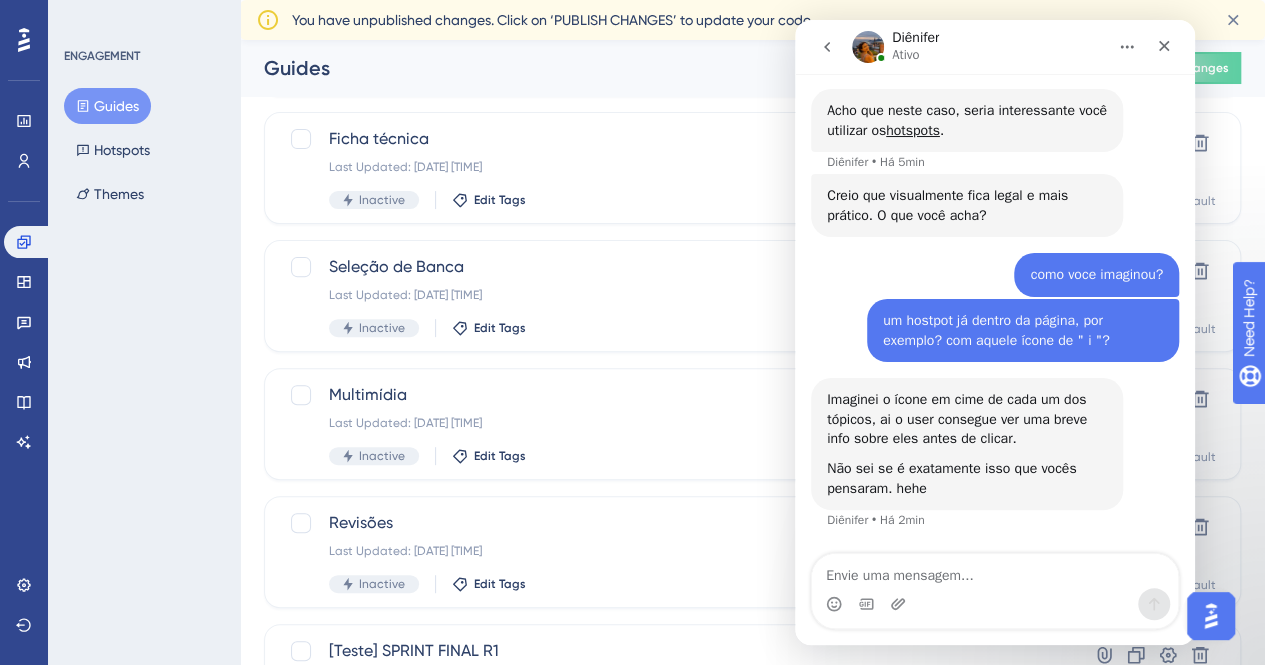 click on "ENGAGEMENT Guides Hotspots Themes" at bounding box center (144, 332) 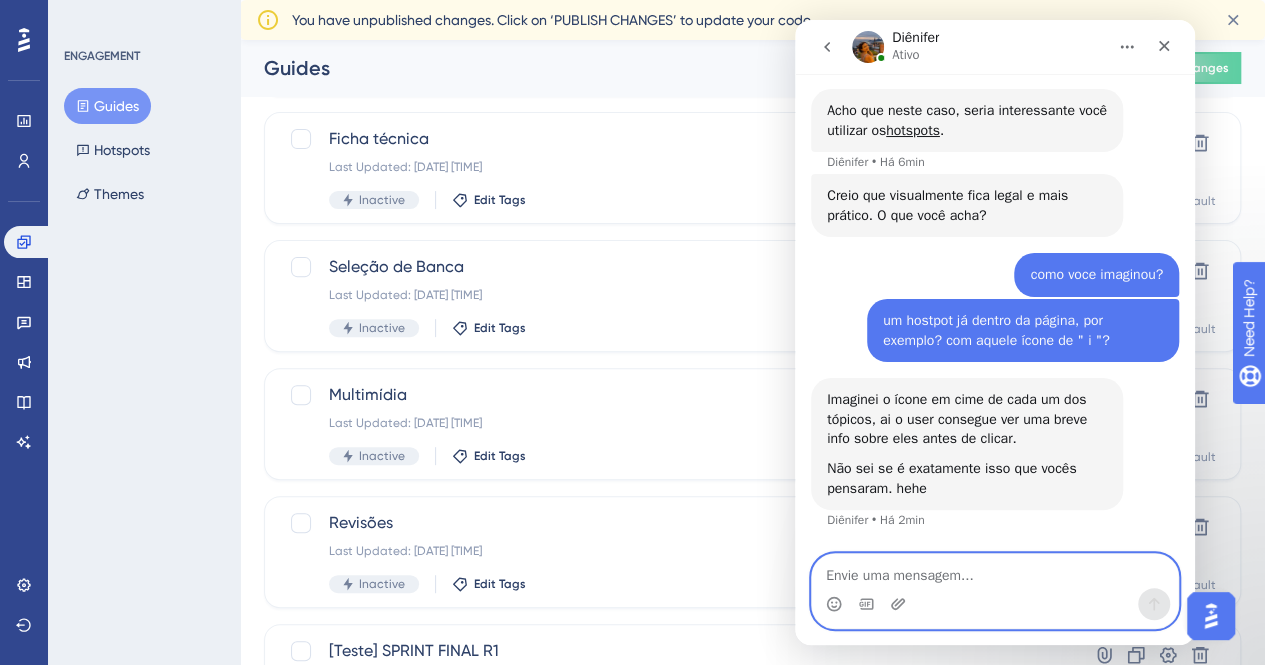 click at bounding box center [995, 571] 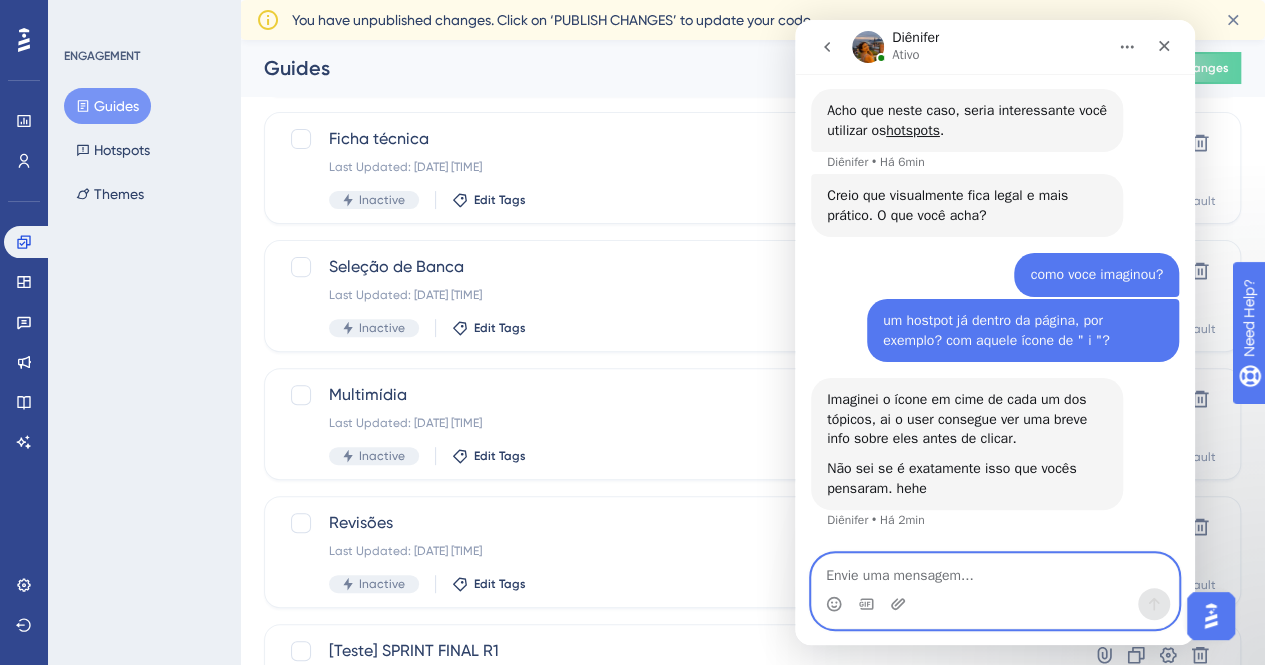 paste on "u" 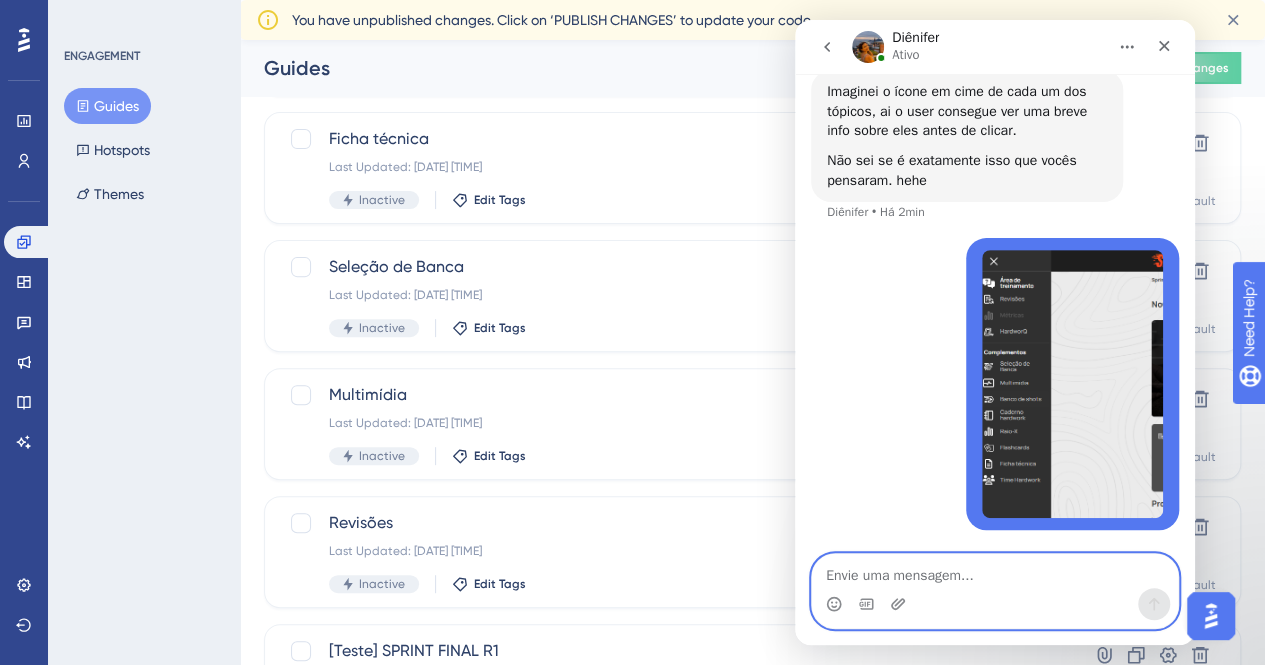 scroll, scrollTop: 6315, scrollLeft: 0, axis: vertical 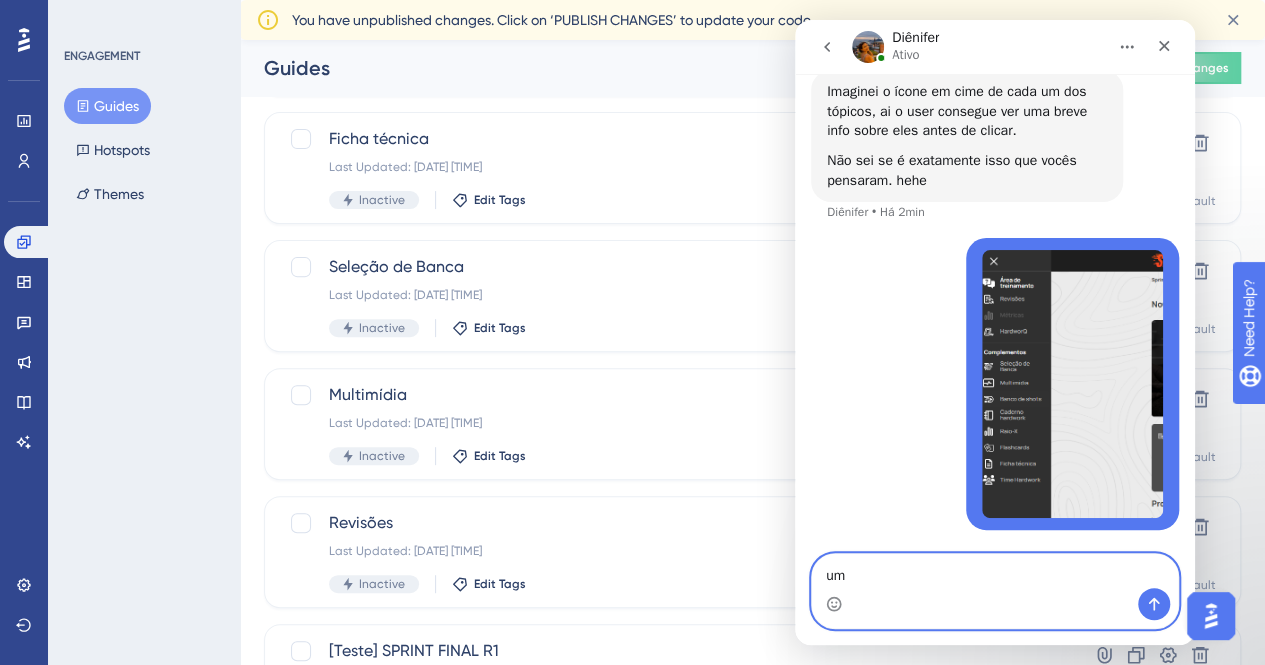 type on "u" 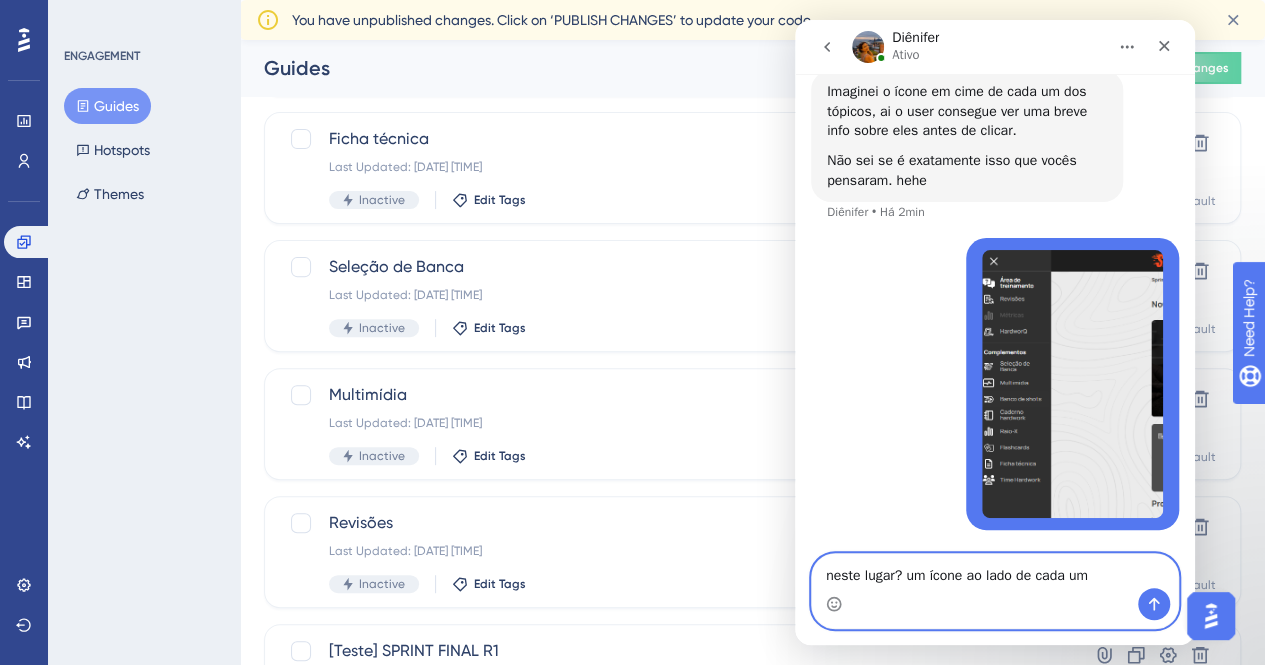 type on "neste lugar? um ícone ao lado de cada um?" 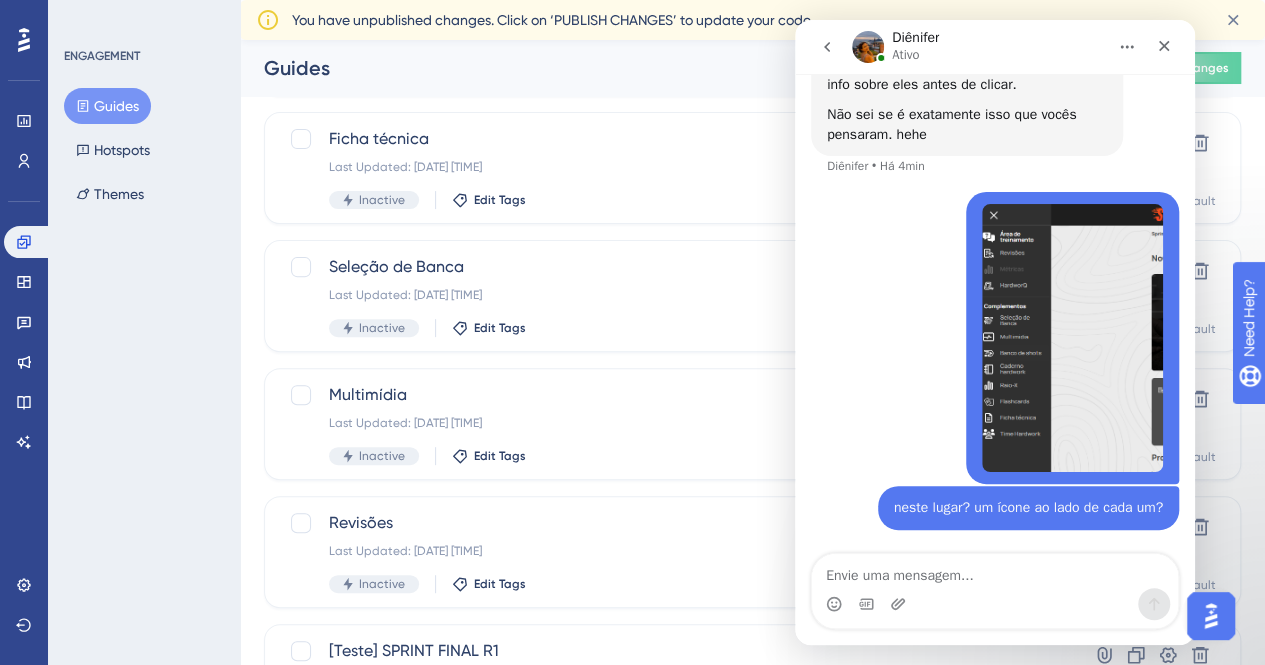 scroll, scrollTop: 6361, scrollLeft: 0, axis: vertical 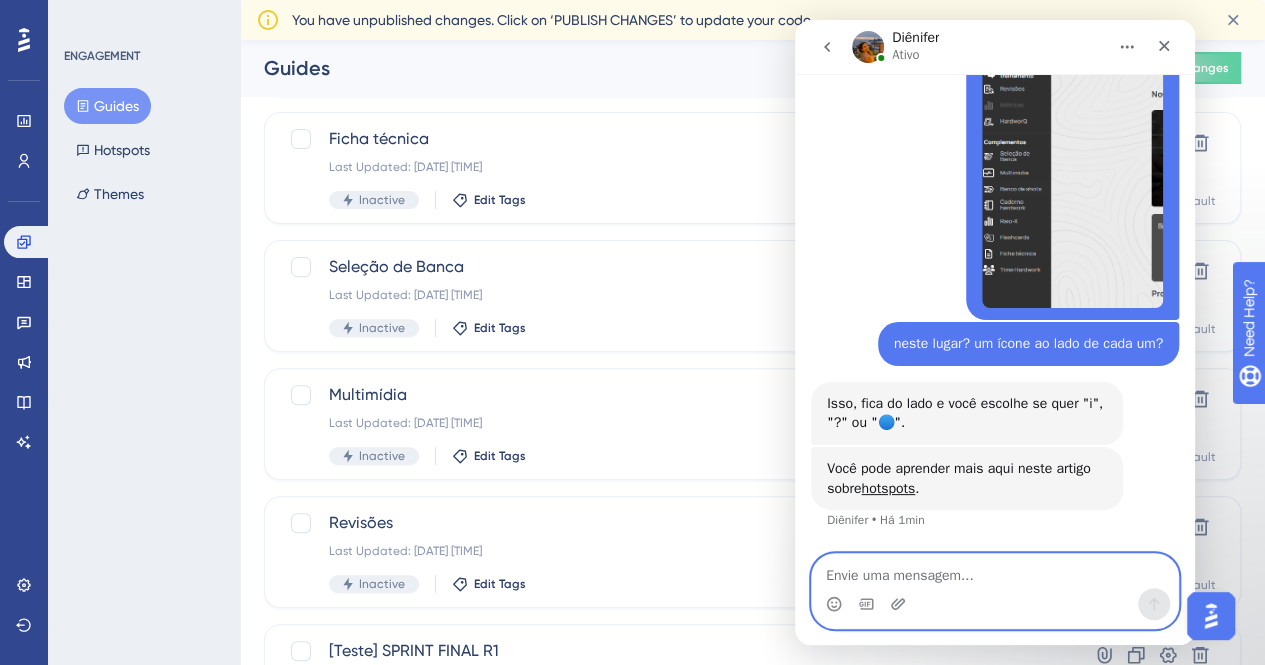 click at bounding box center [995, 571] 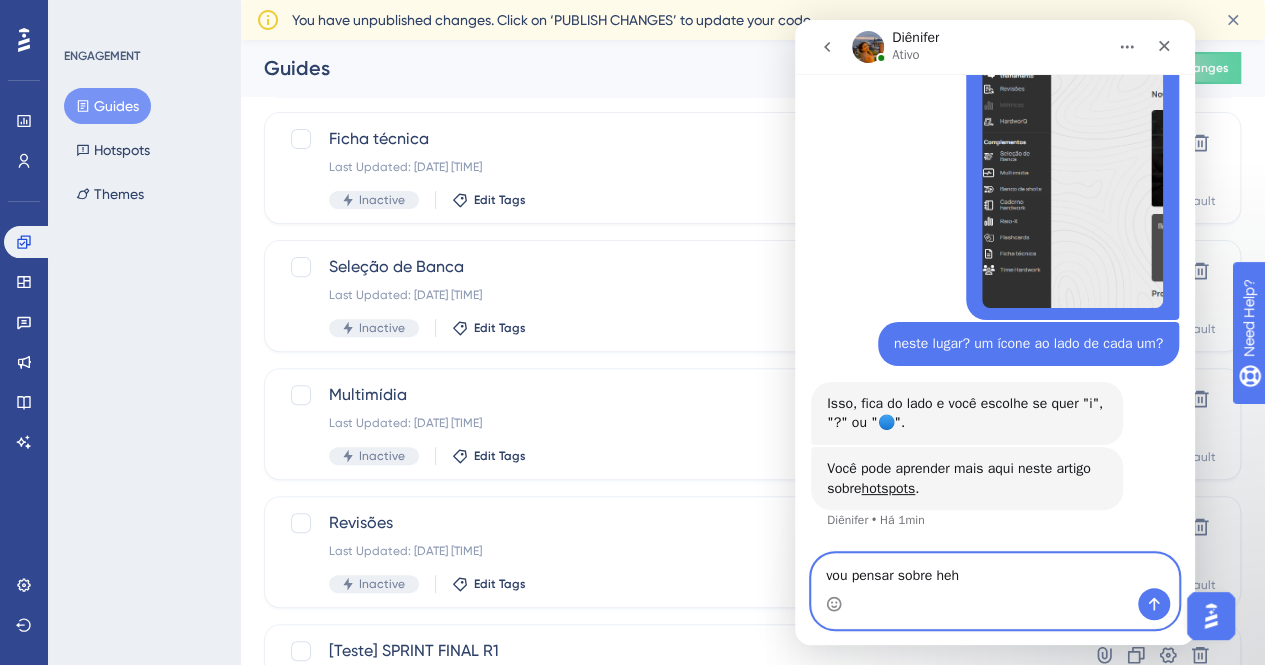 type on "vou pensar sobre hehe" 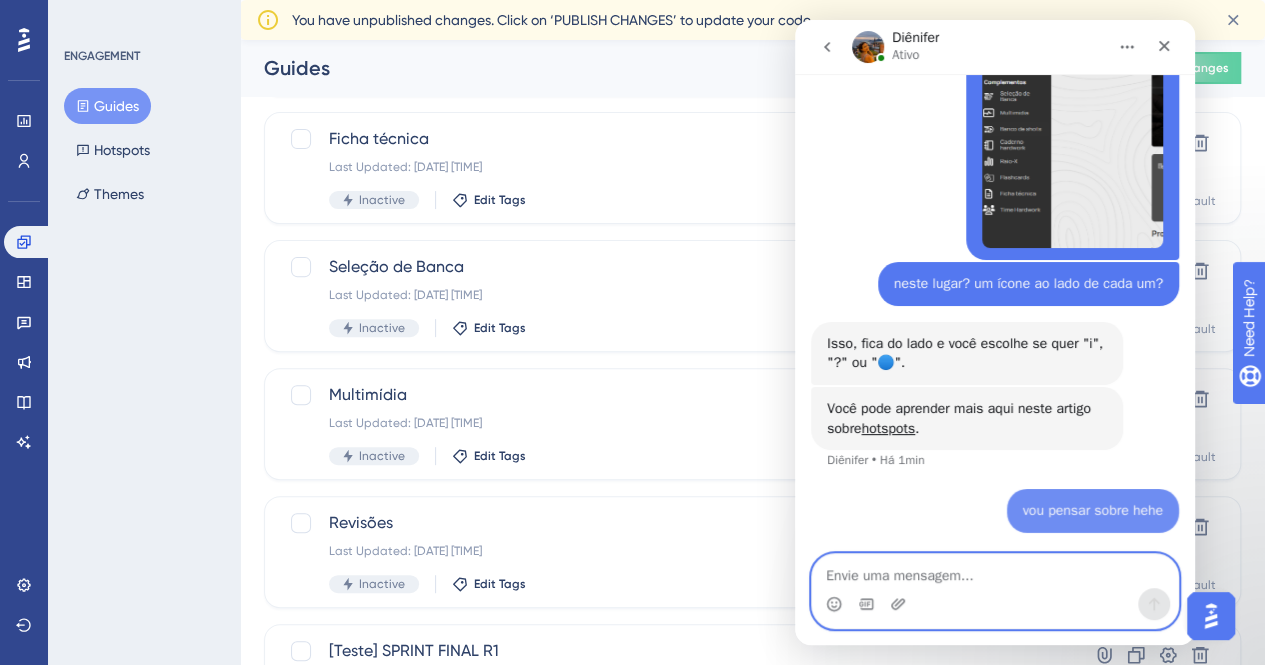 scroll, scrollTop: 6565, scrollLeft: 0, axis: vertical 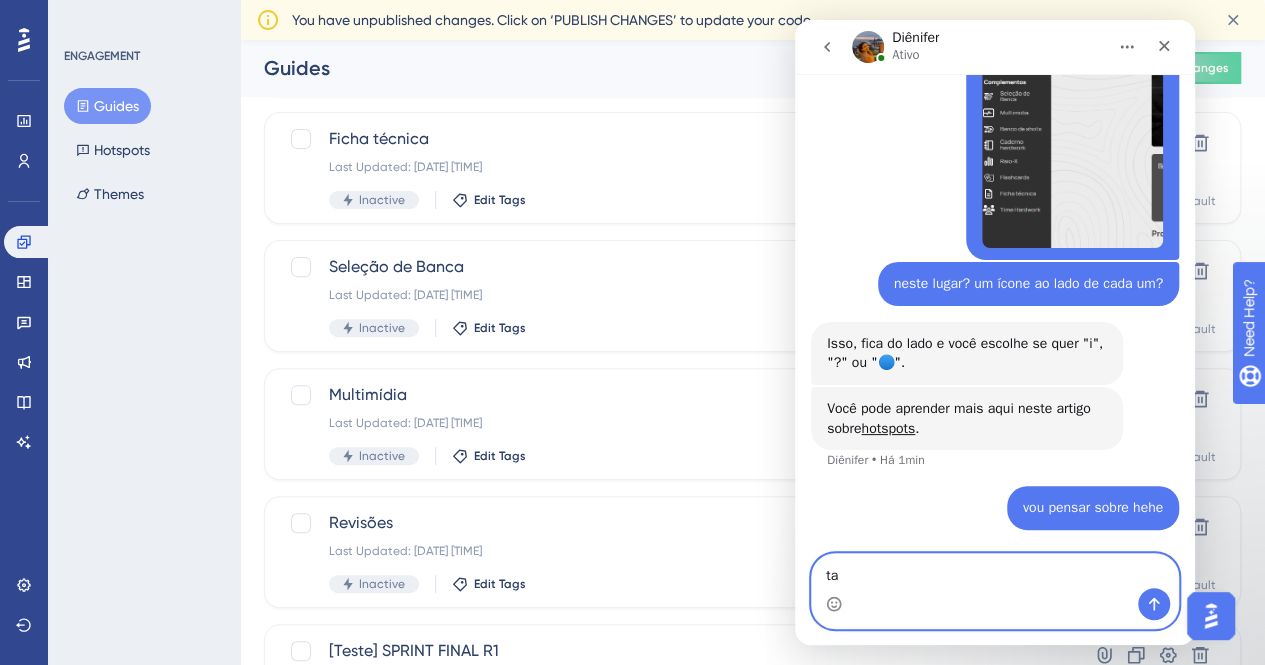 type on "t" 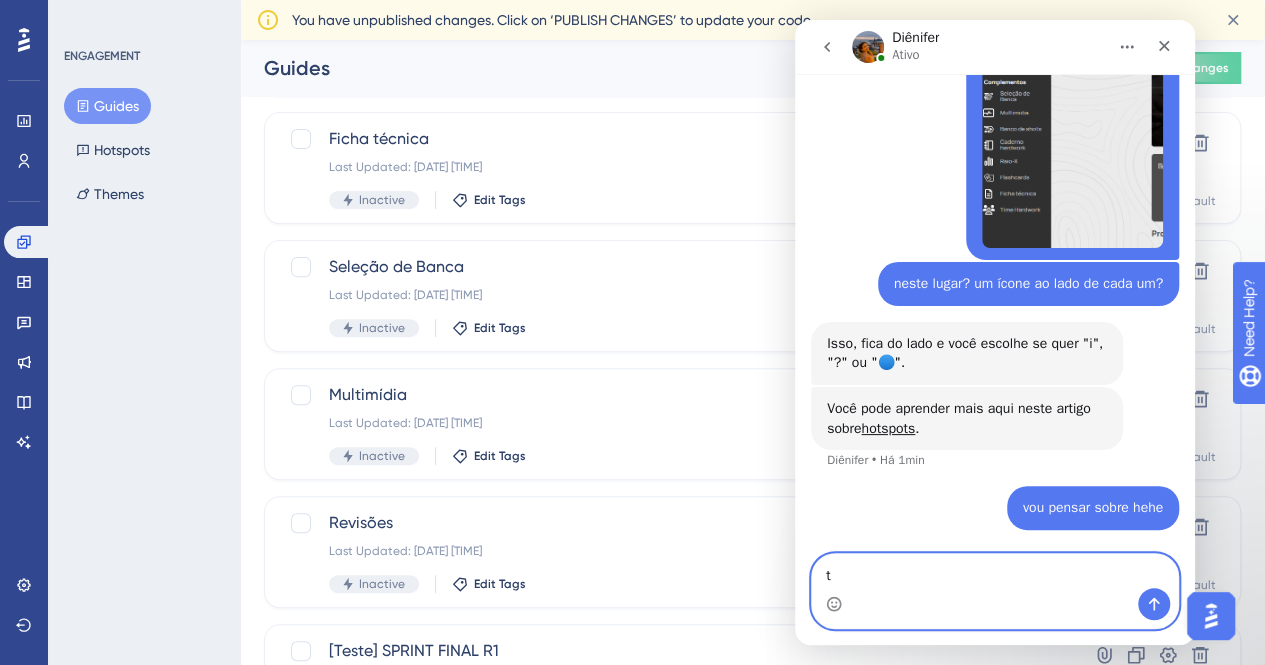 type 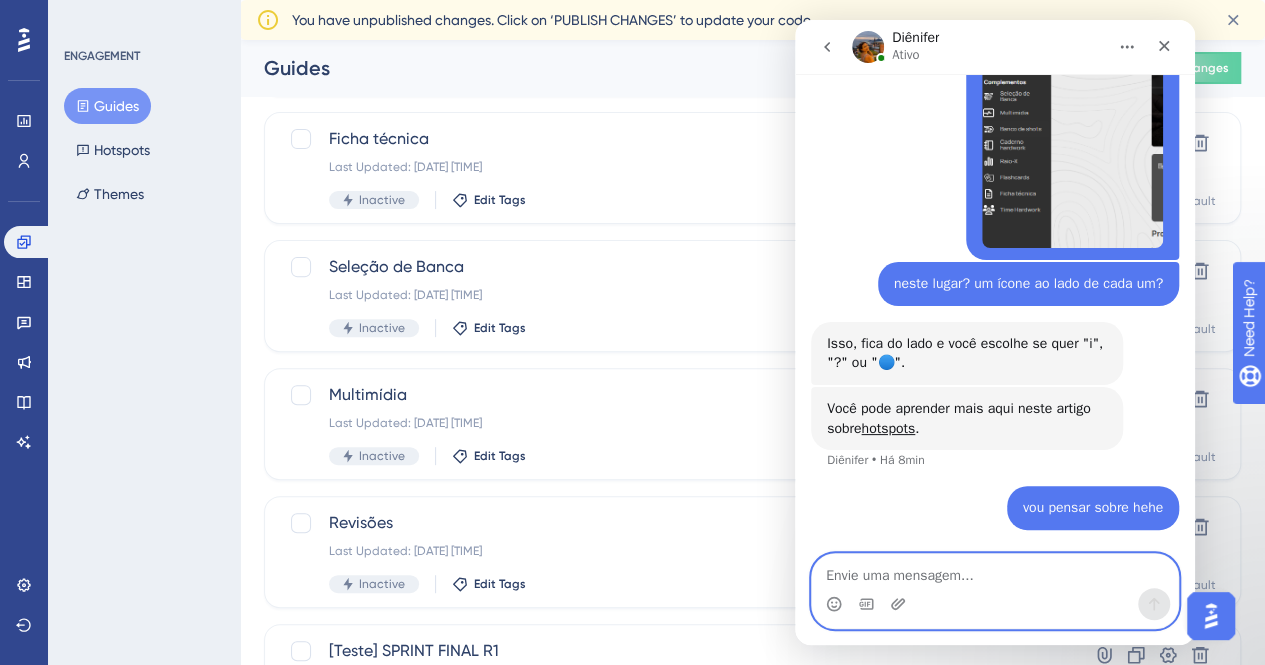 click at bounding box center [995, 571] 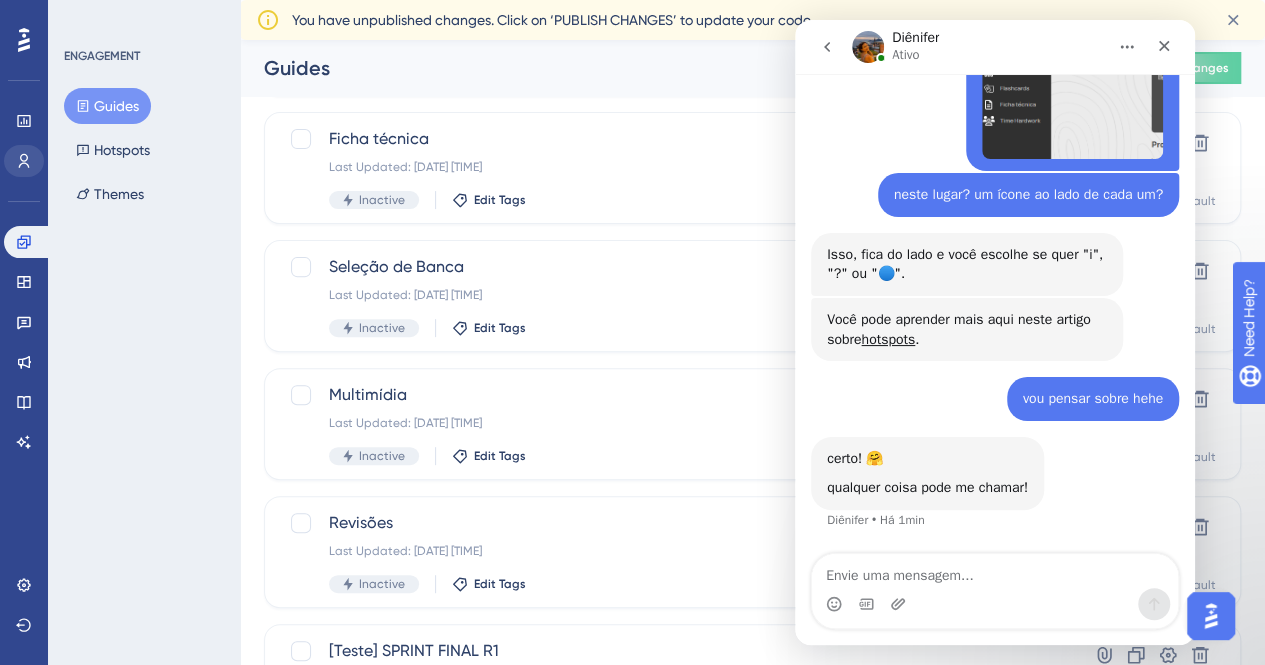 scroll, scrollTop: 6654, scrollLeft: 0, axis: vertical 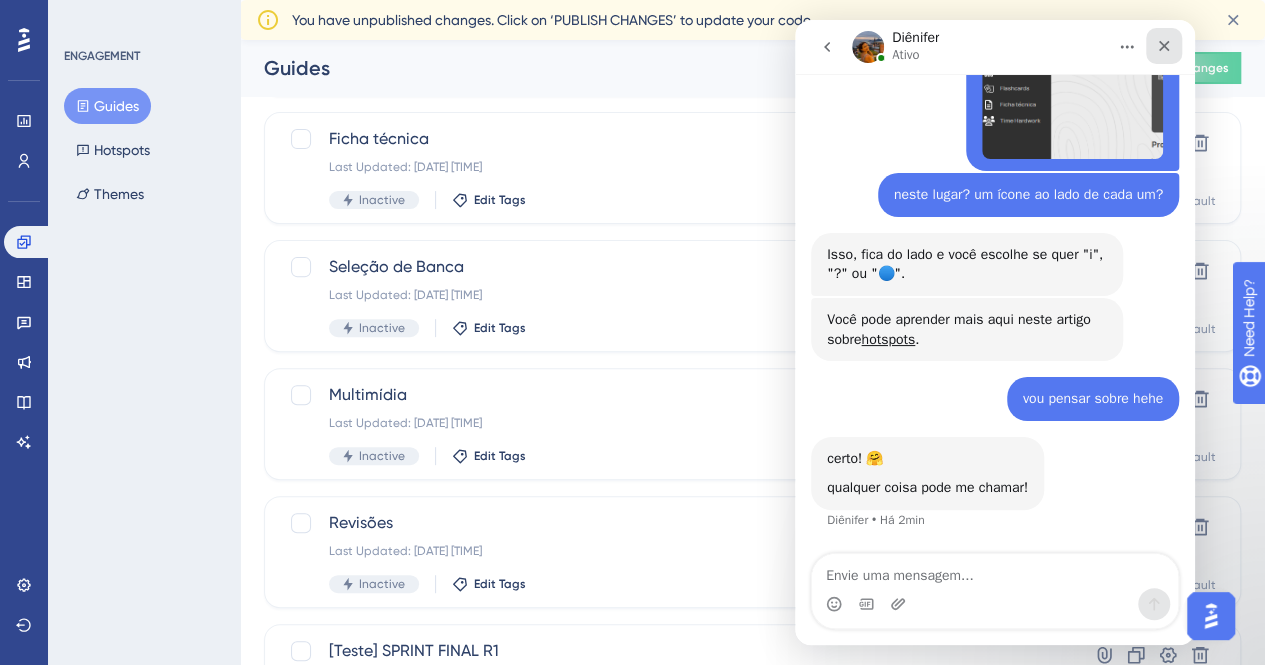 click 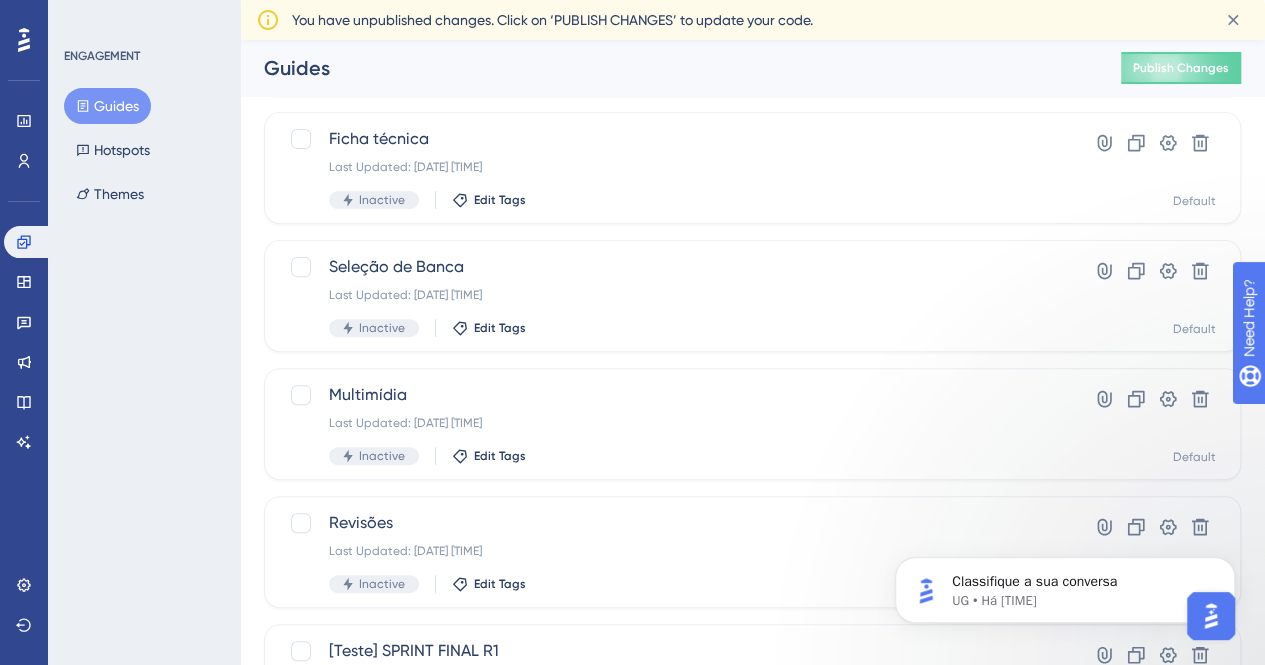 scroll, scrollTop: 0, scrollLeft: 0, axis: both 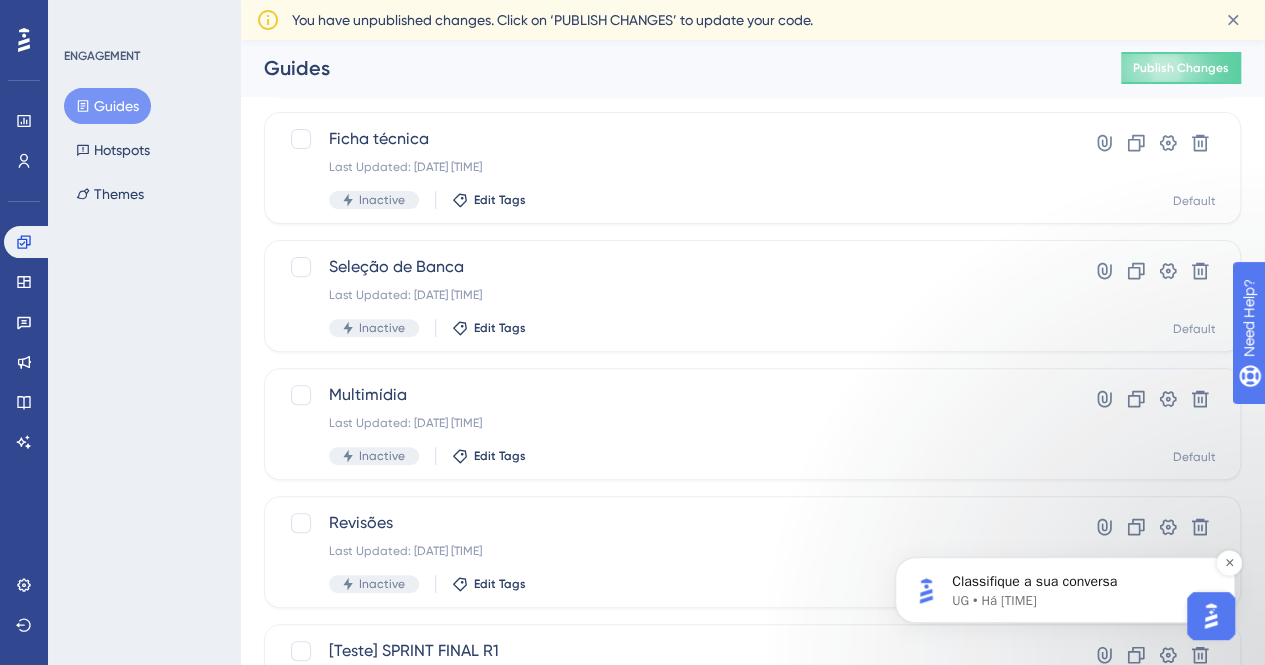 click on "UG • Há 7h" at bounding box center (1081, 601) 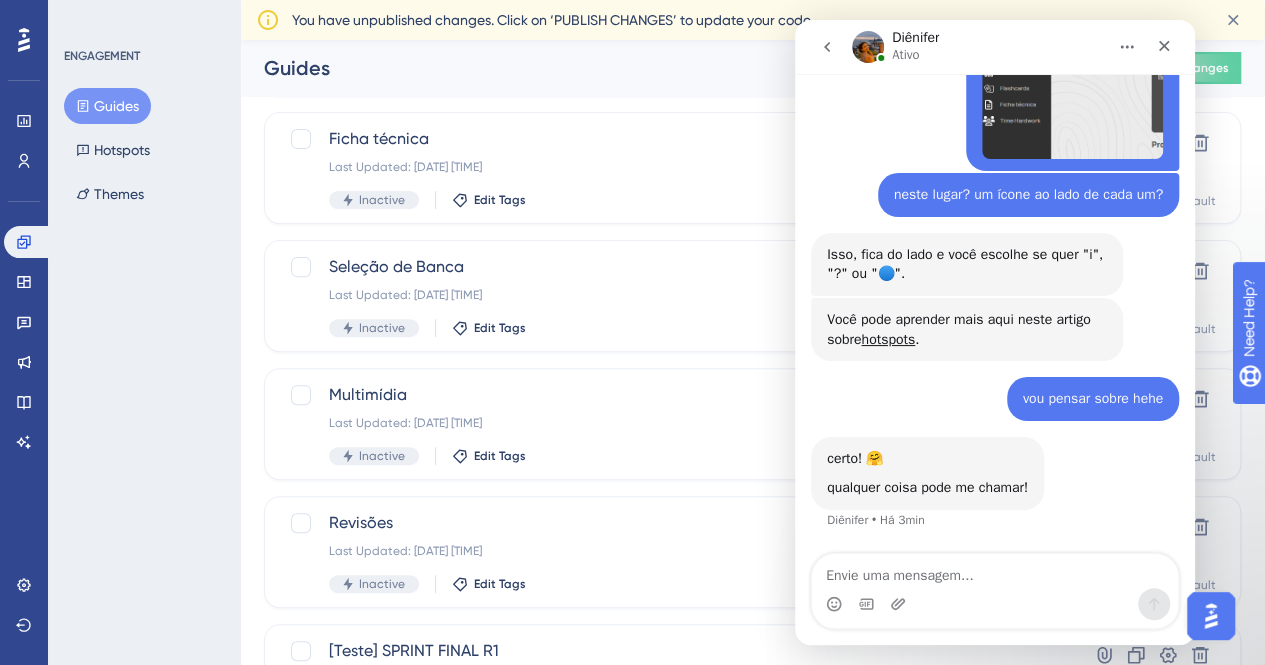 scroll, scrollTop: 0, scrollLeft: 0, axis: both 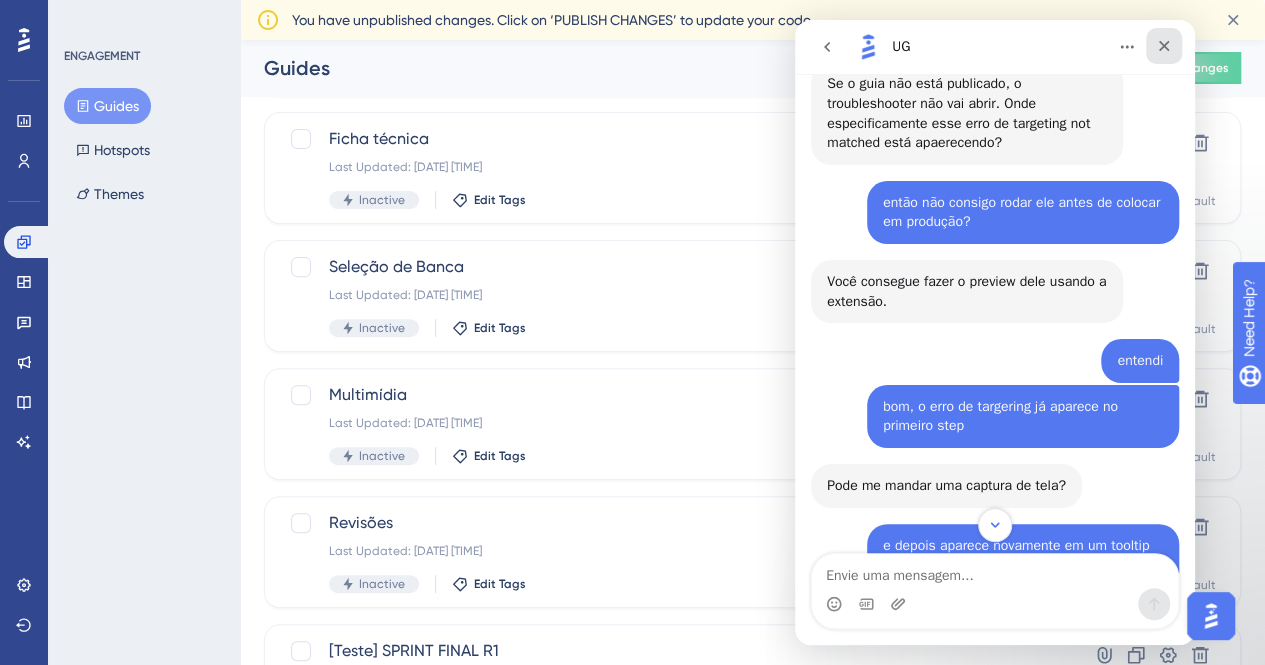 click 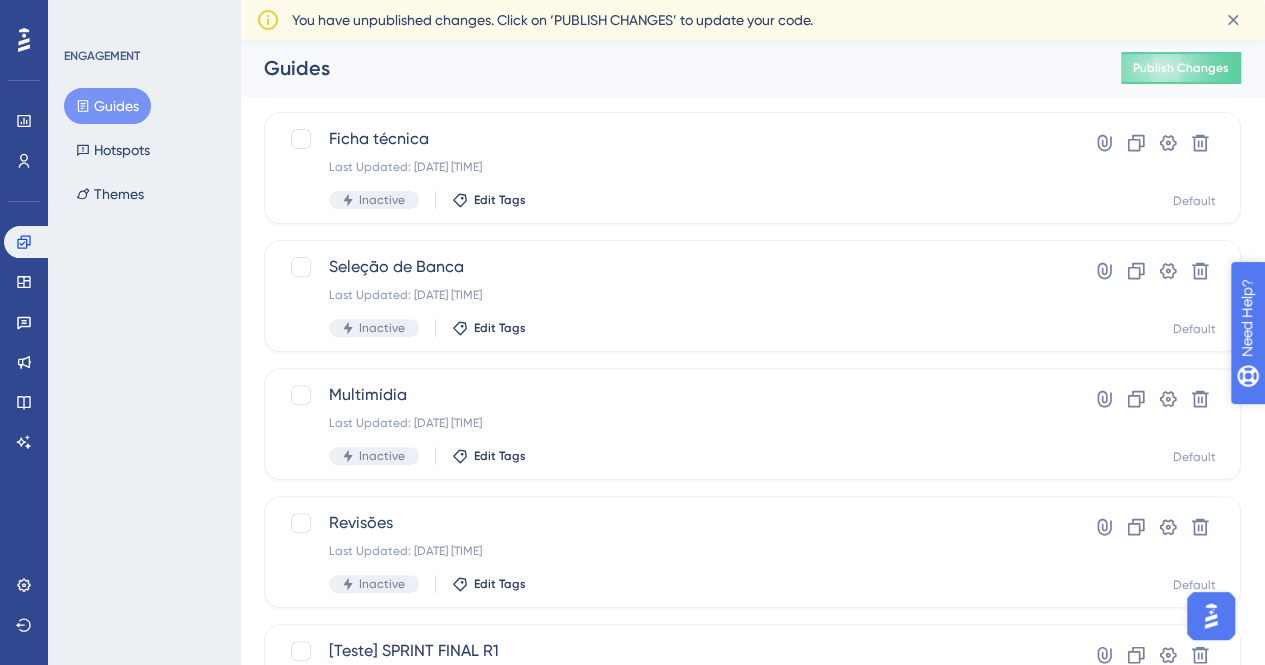 click on "Need Help?" at bounding box center (1317, 420) 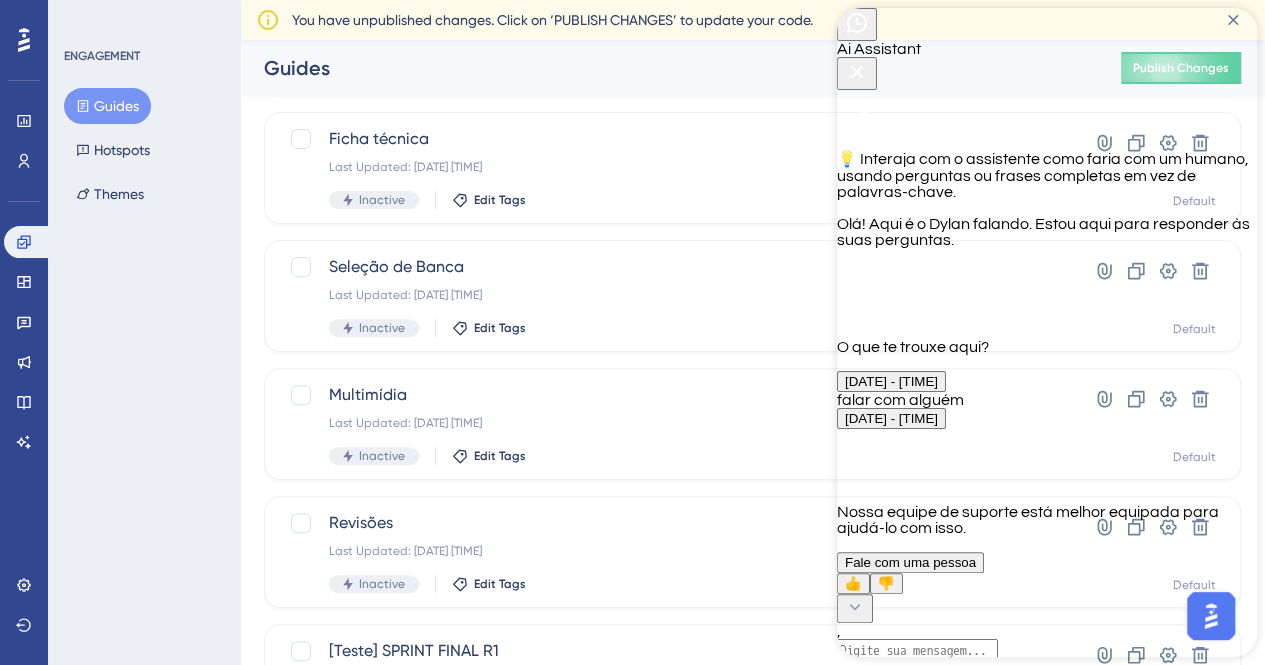scroll, scrollTop: 252, scrollLeft: 0, axis: vertical 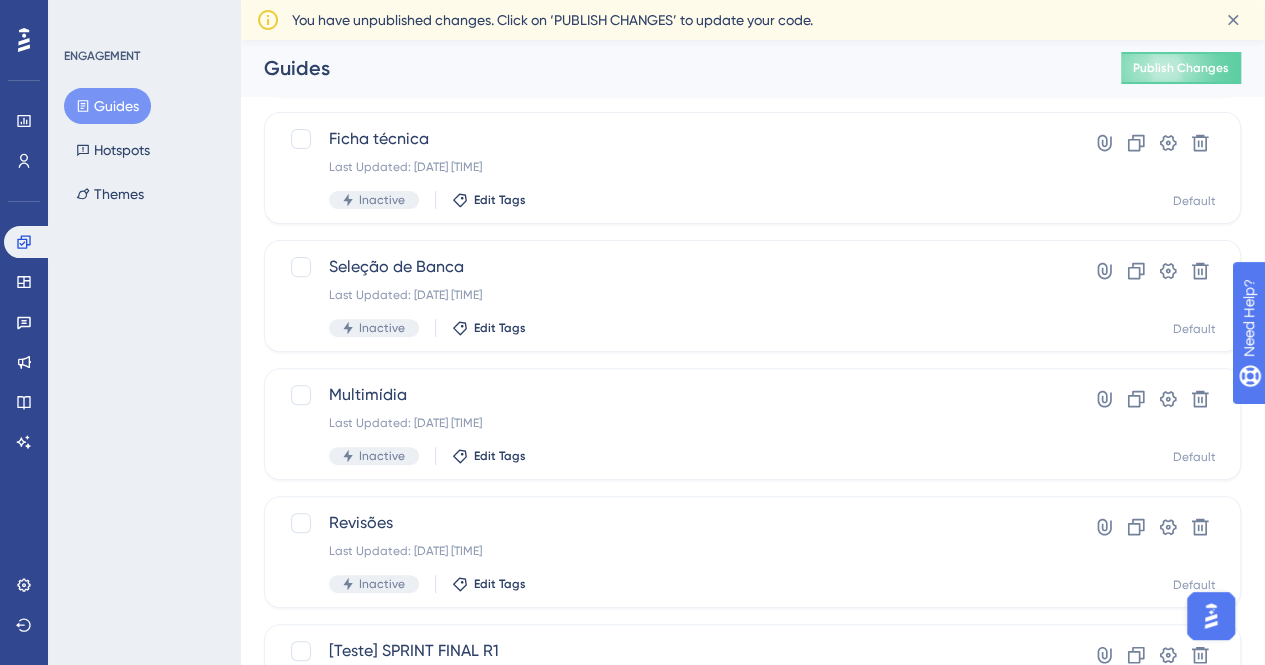 click at bounding box center (1211, 616) 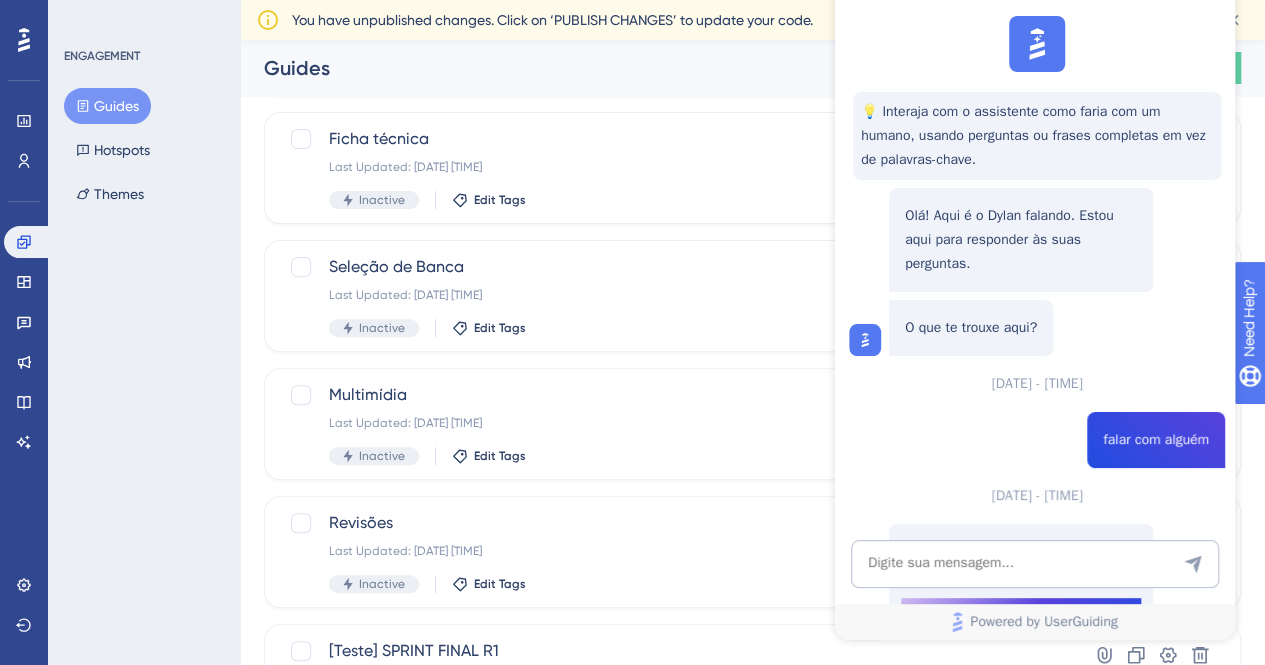 scroll, scrollTop: 0, scrollLeft: 0, axis: both 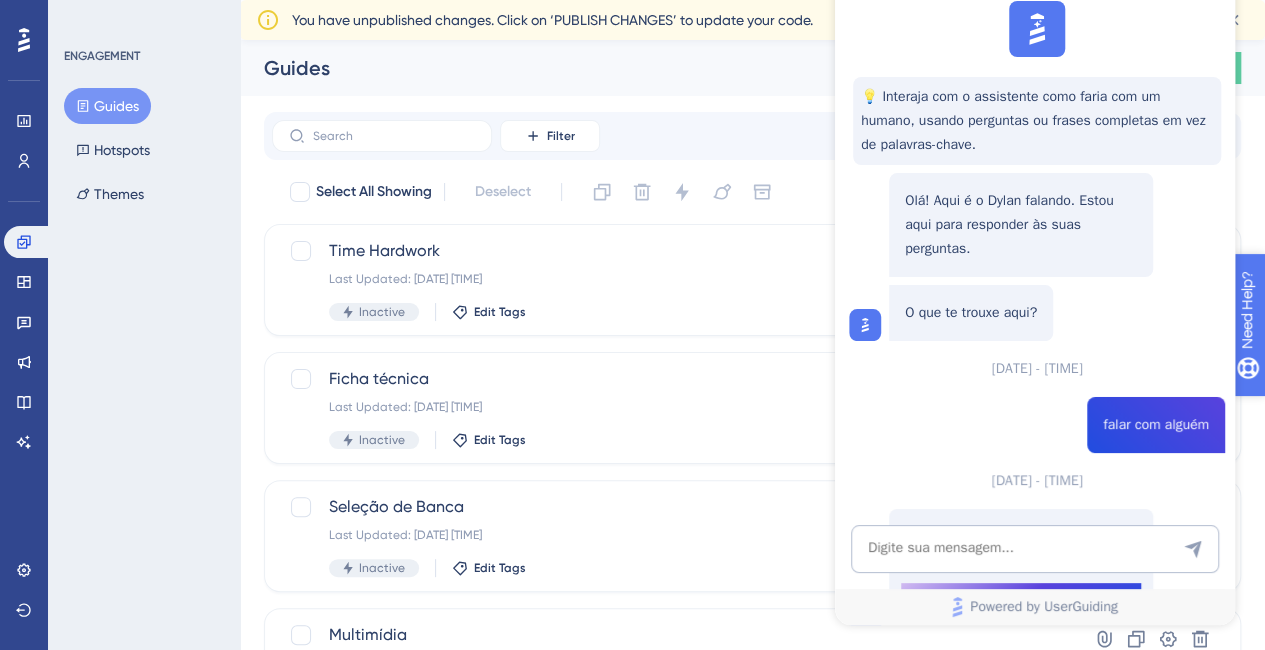 click on "Need Help?" at bounding box center (1317, 413) 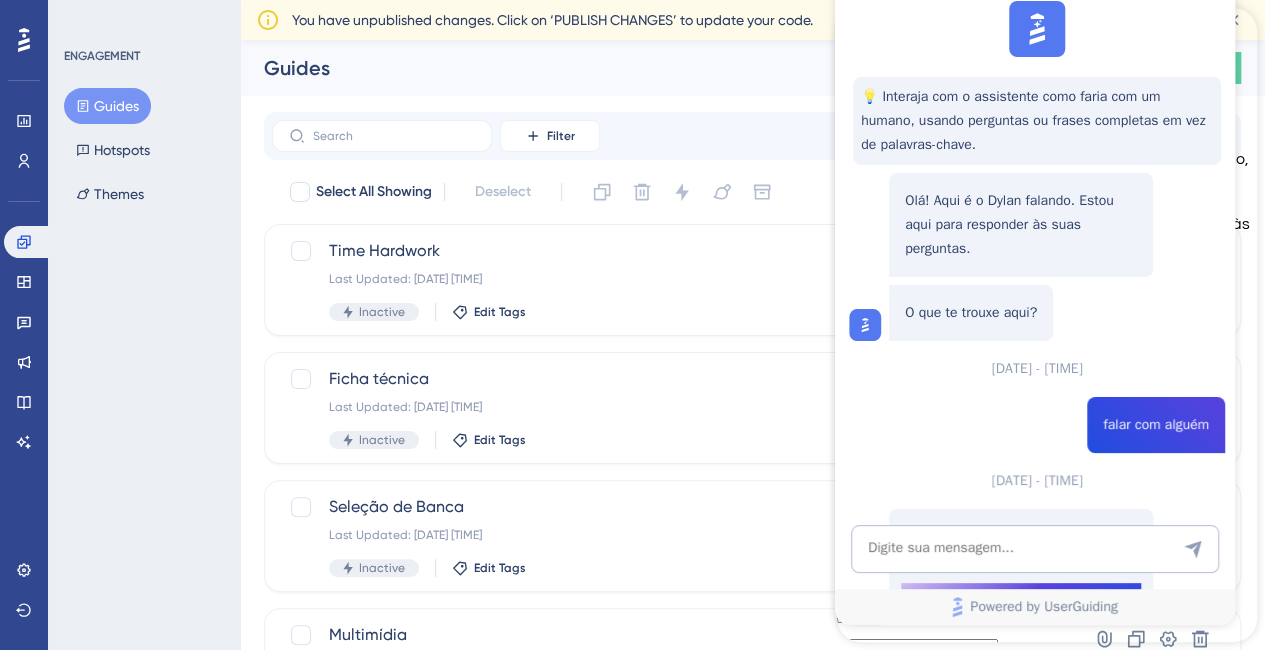scroll, scrollTop: 268, scrollLeft: 0, axis: vertical 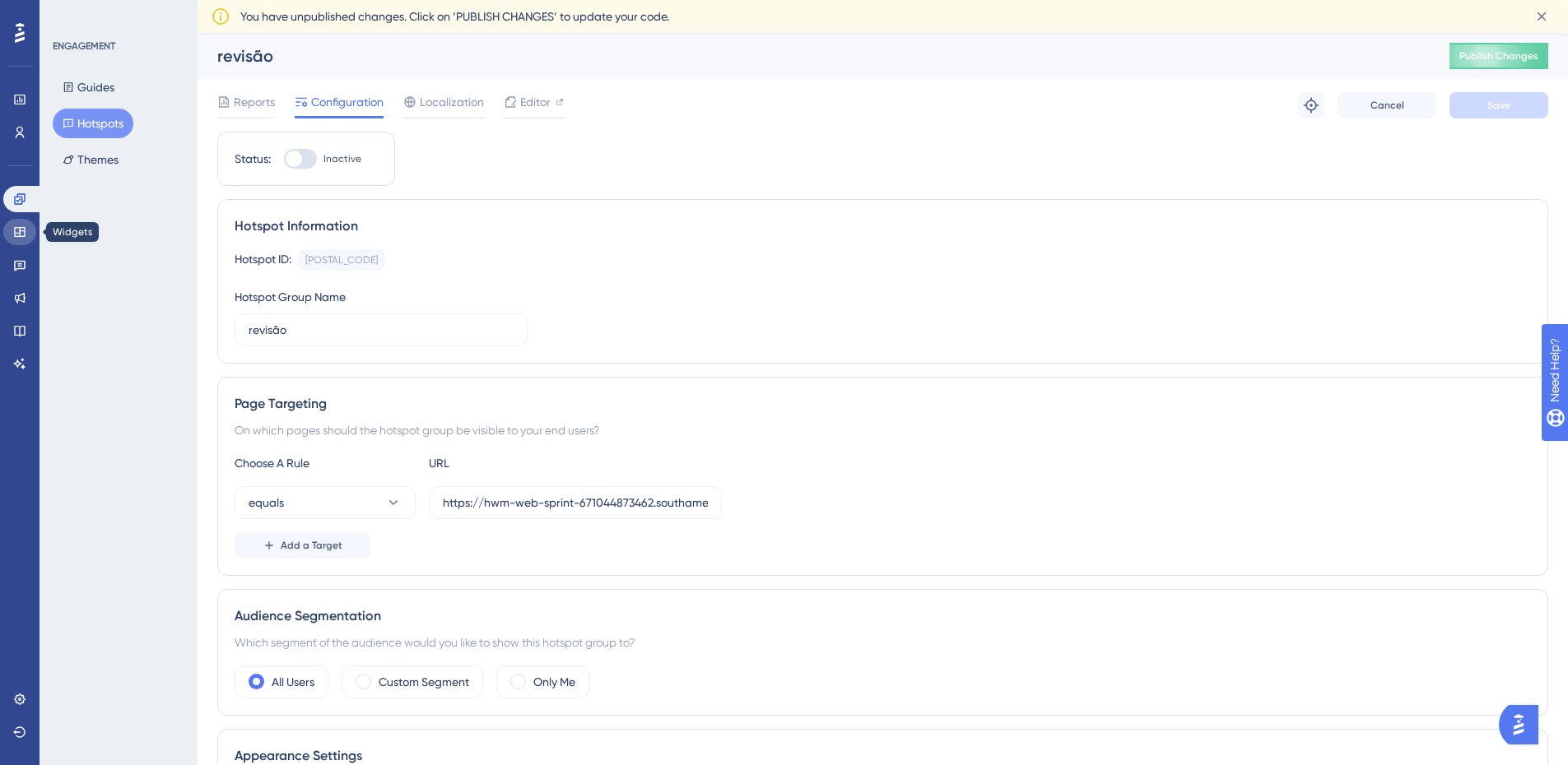 click at bounding box center [20, 232] 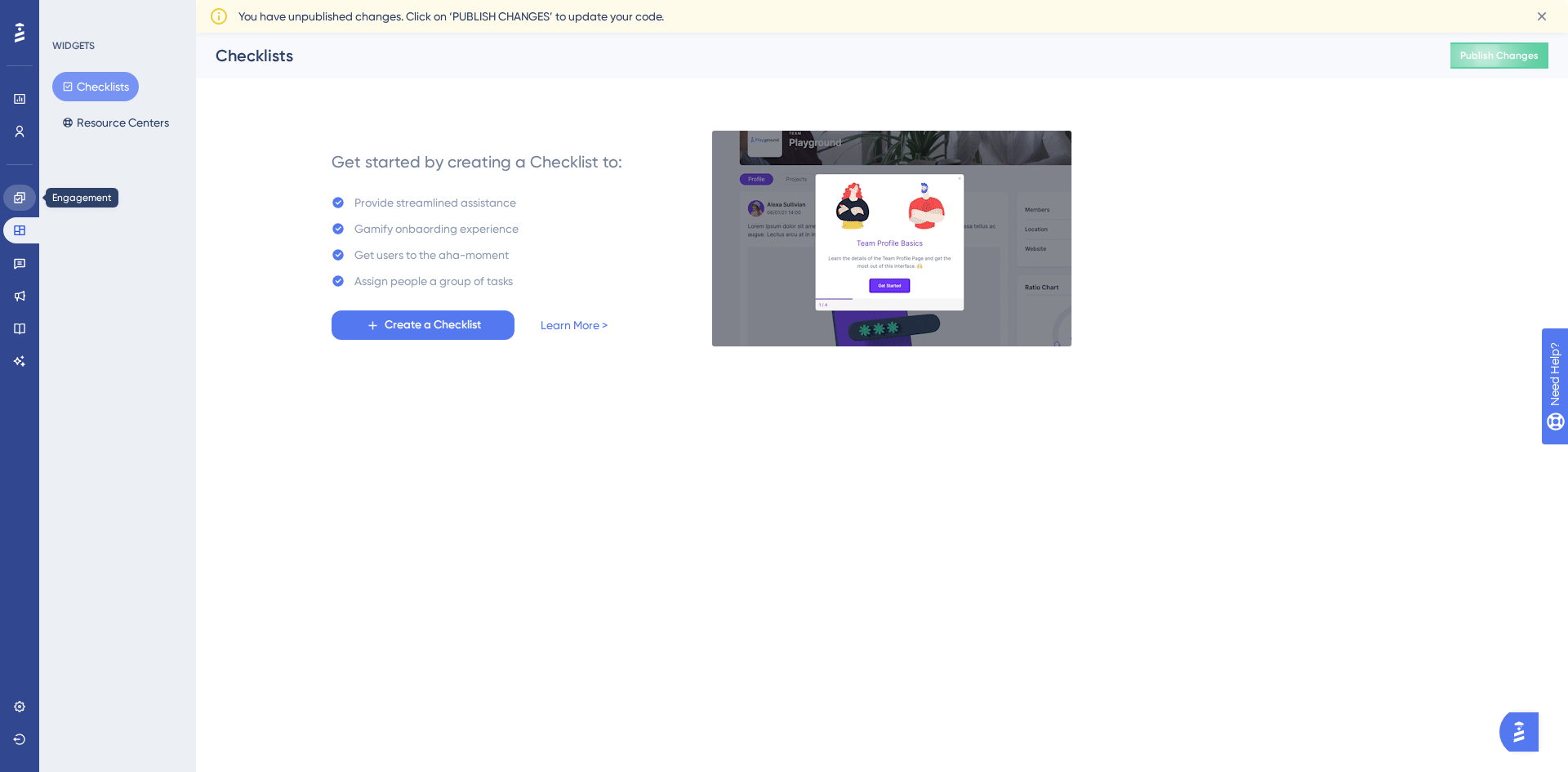 click 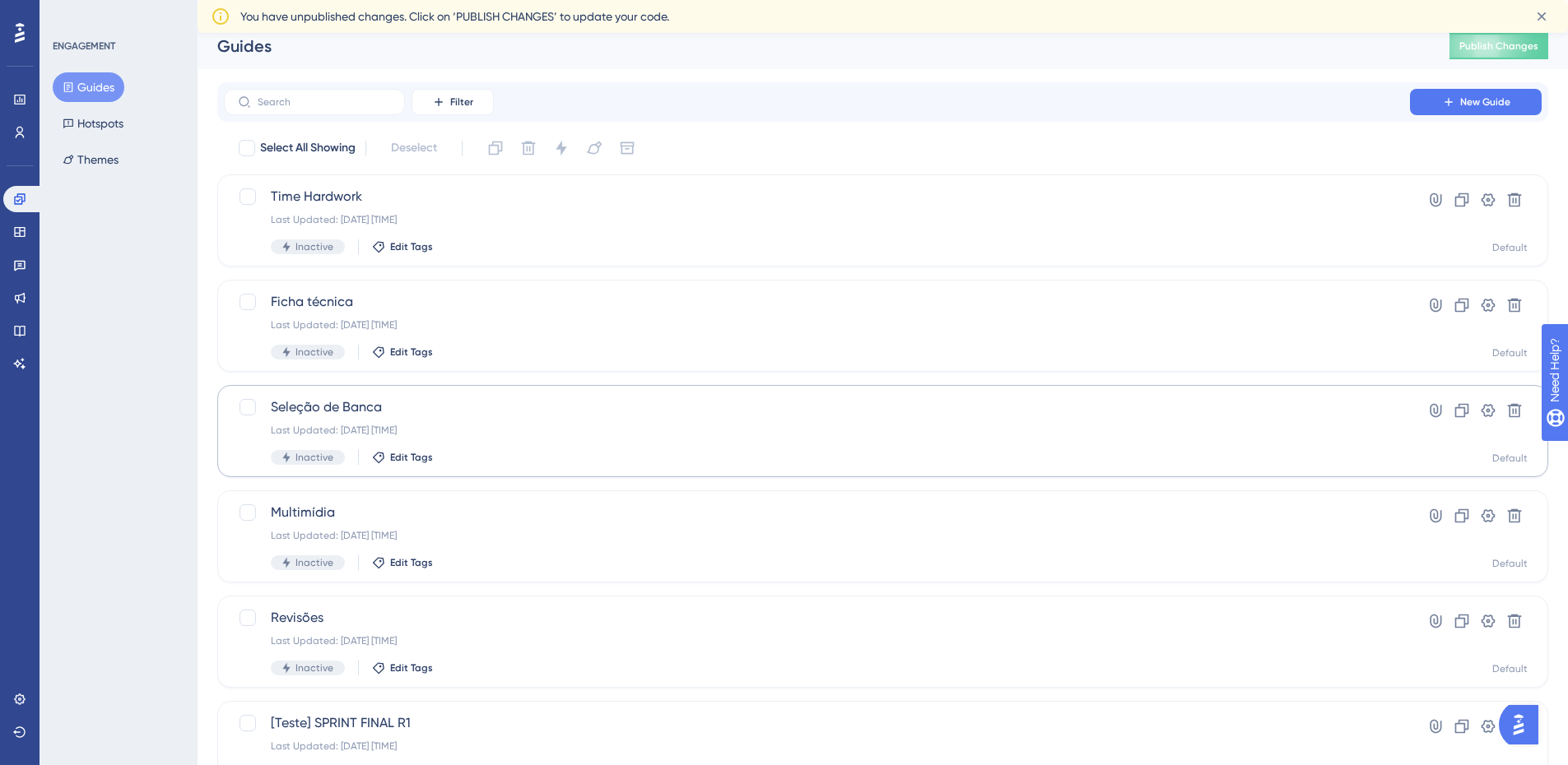 scroll, scrollTop: 0, scrollLeft: 0, axis: both 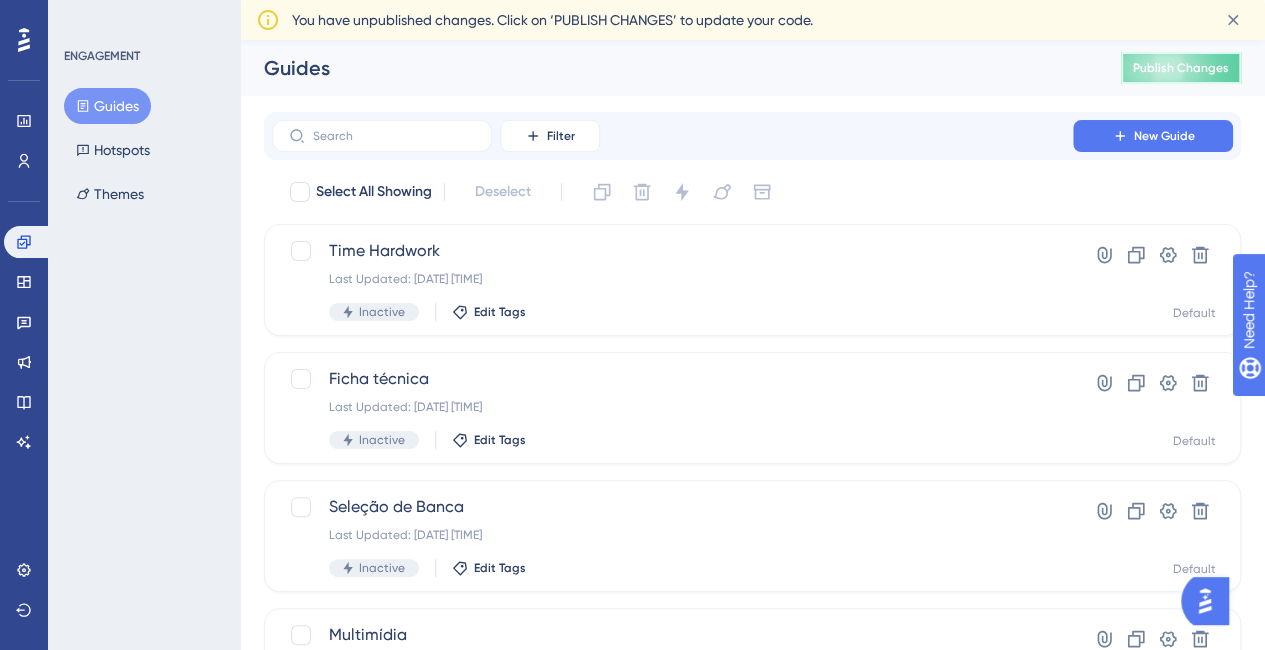 drag, startPoint x: 1182, startPoint y: 68, endPoint x: 256, endPoint y: 135, distance: 928.4207 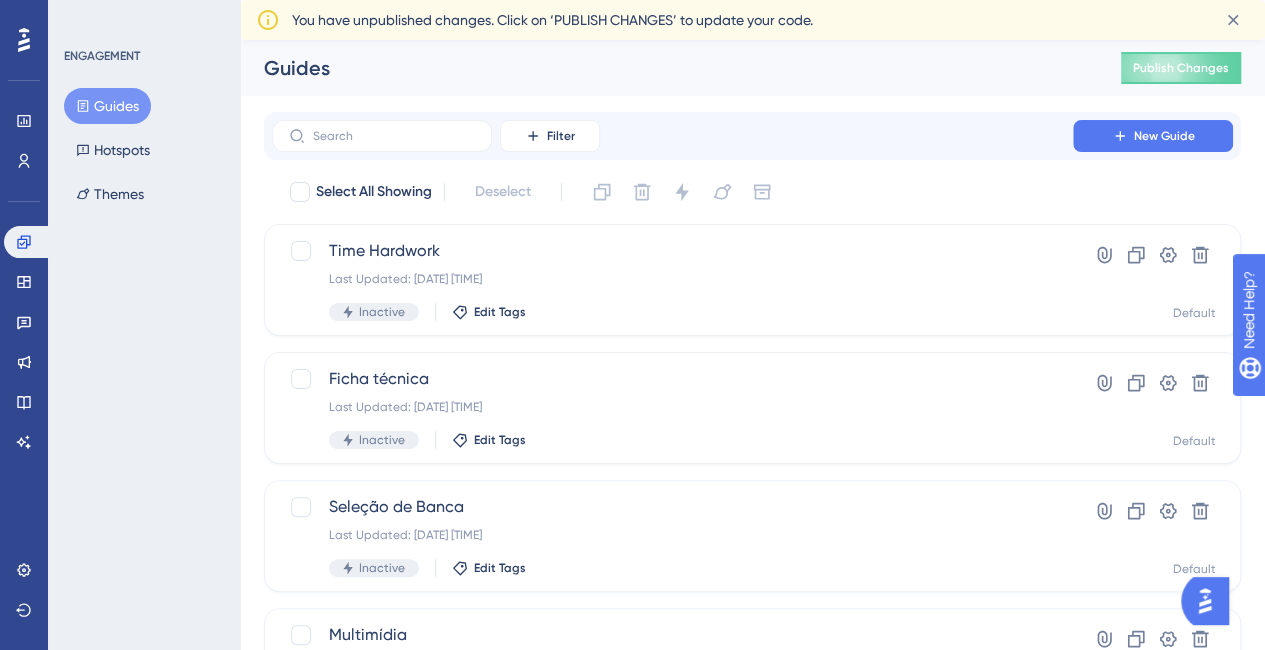 click on "Publish Changes" at bounding box center (1181, 68) 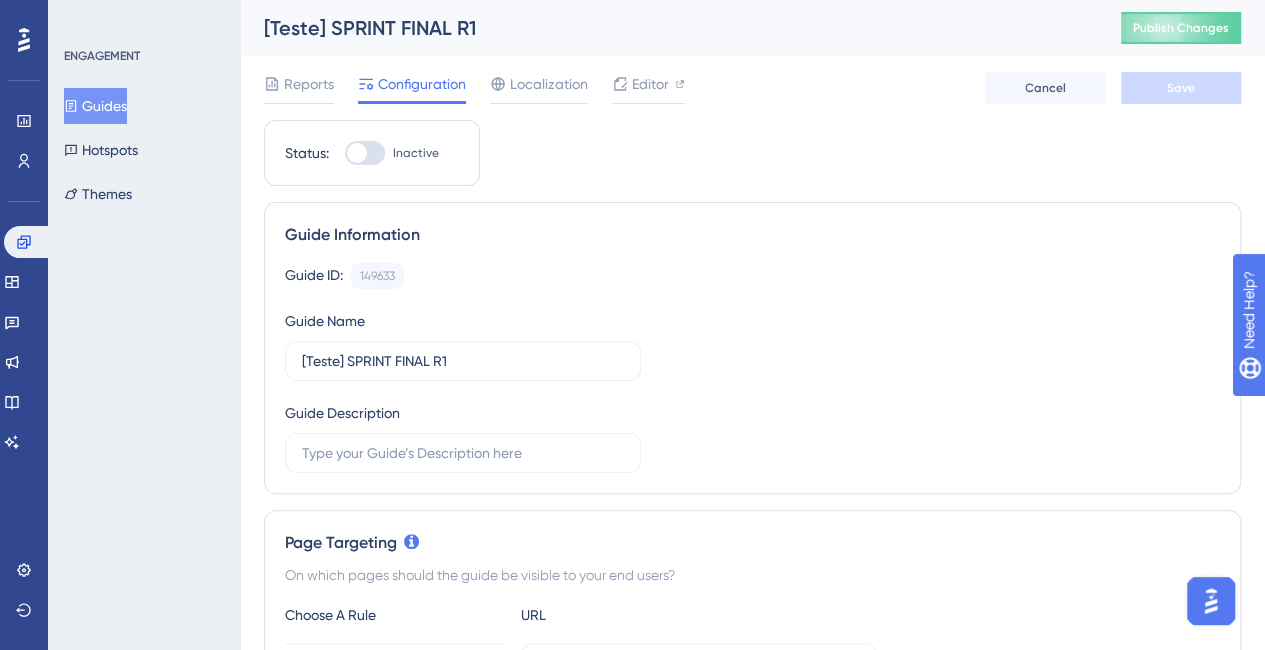 scroll, scrollTop: 0, scrollLeft: 0, axis: both 